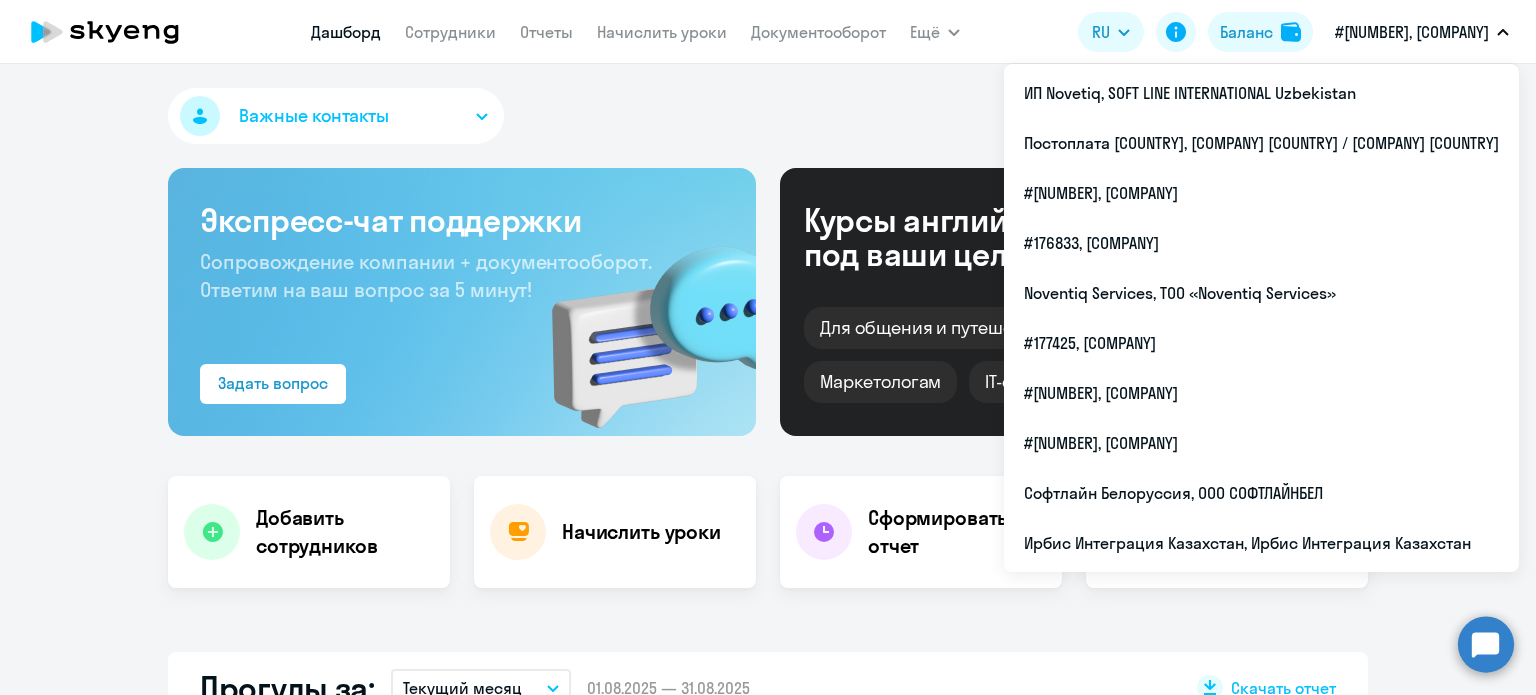 scroll, scrollTop: 0, scrollLeft: 0, axis: both 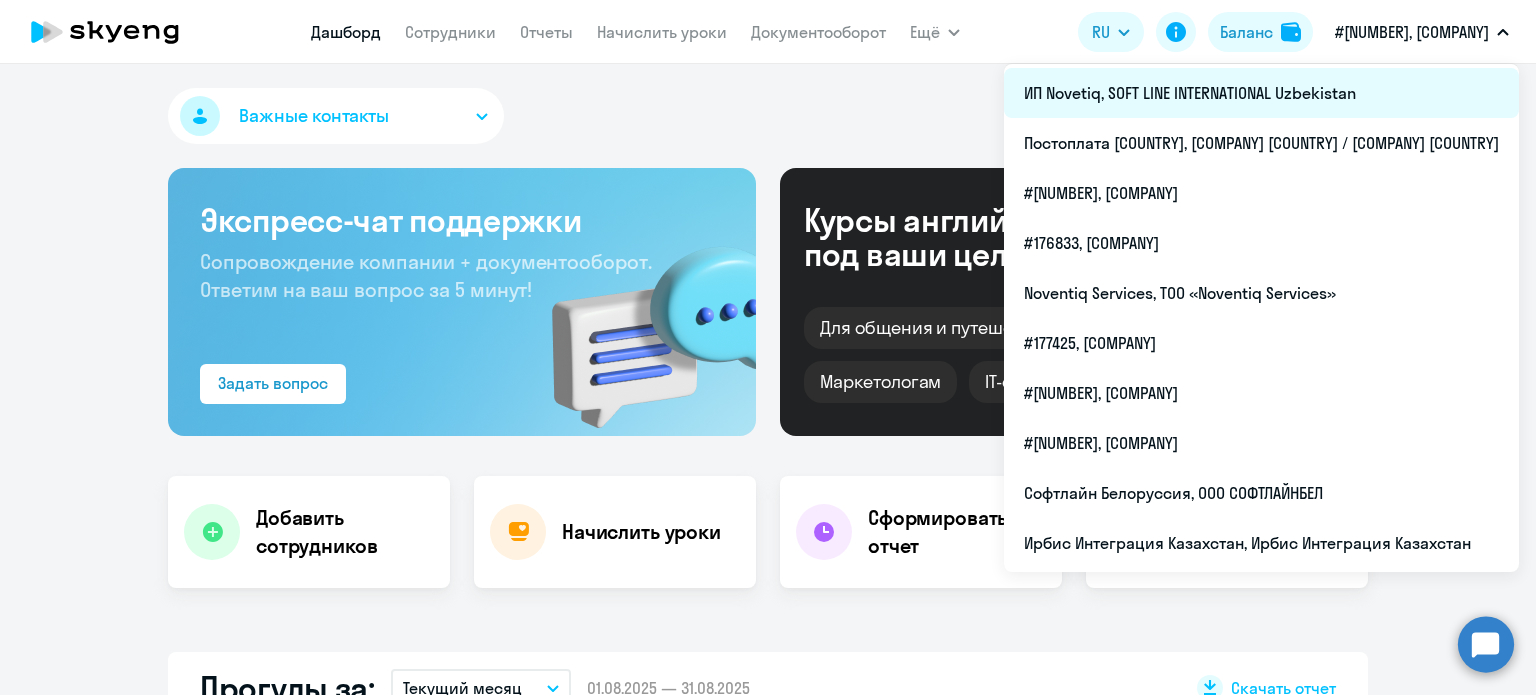 select on "30" 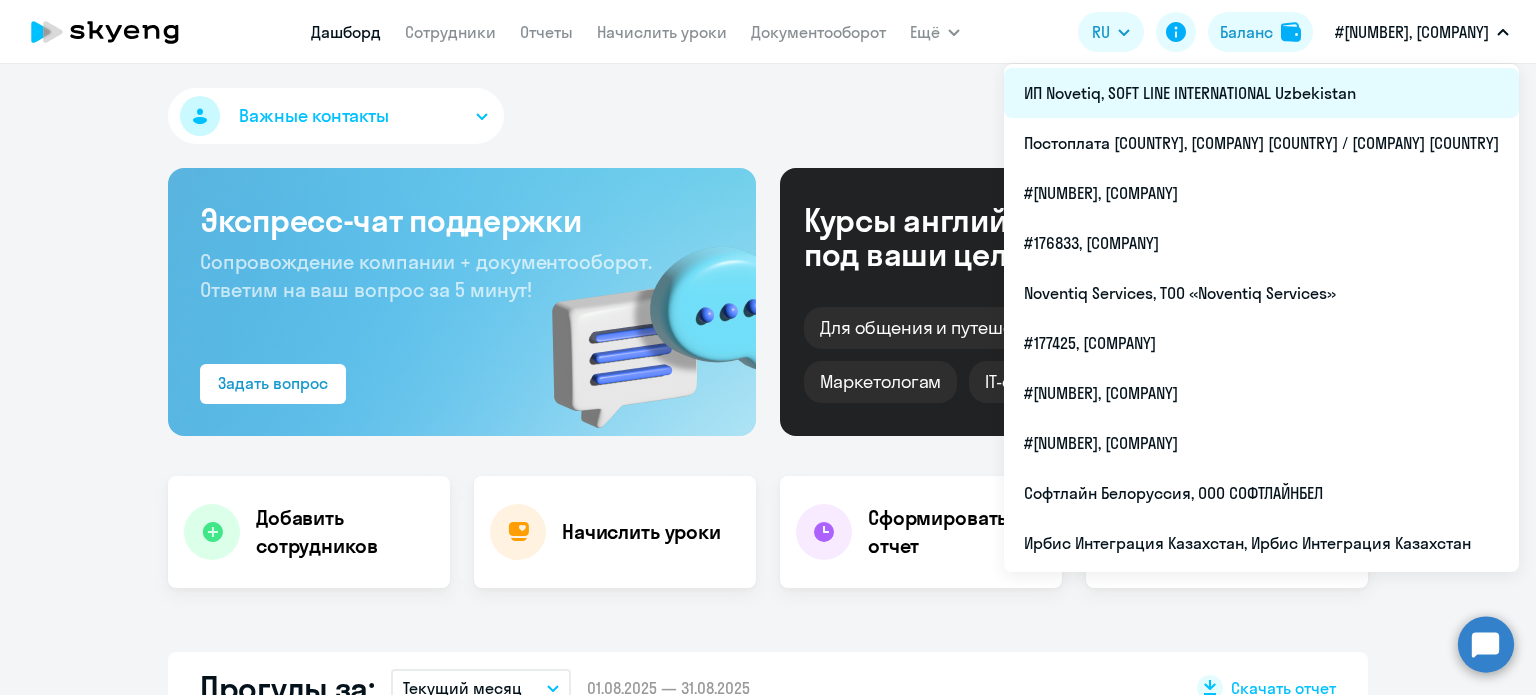 click on "ИП Novetiq, SOFT LINE INTERNATIONAL Uzbekistan" at bounding box center [1261, 93] 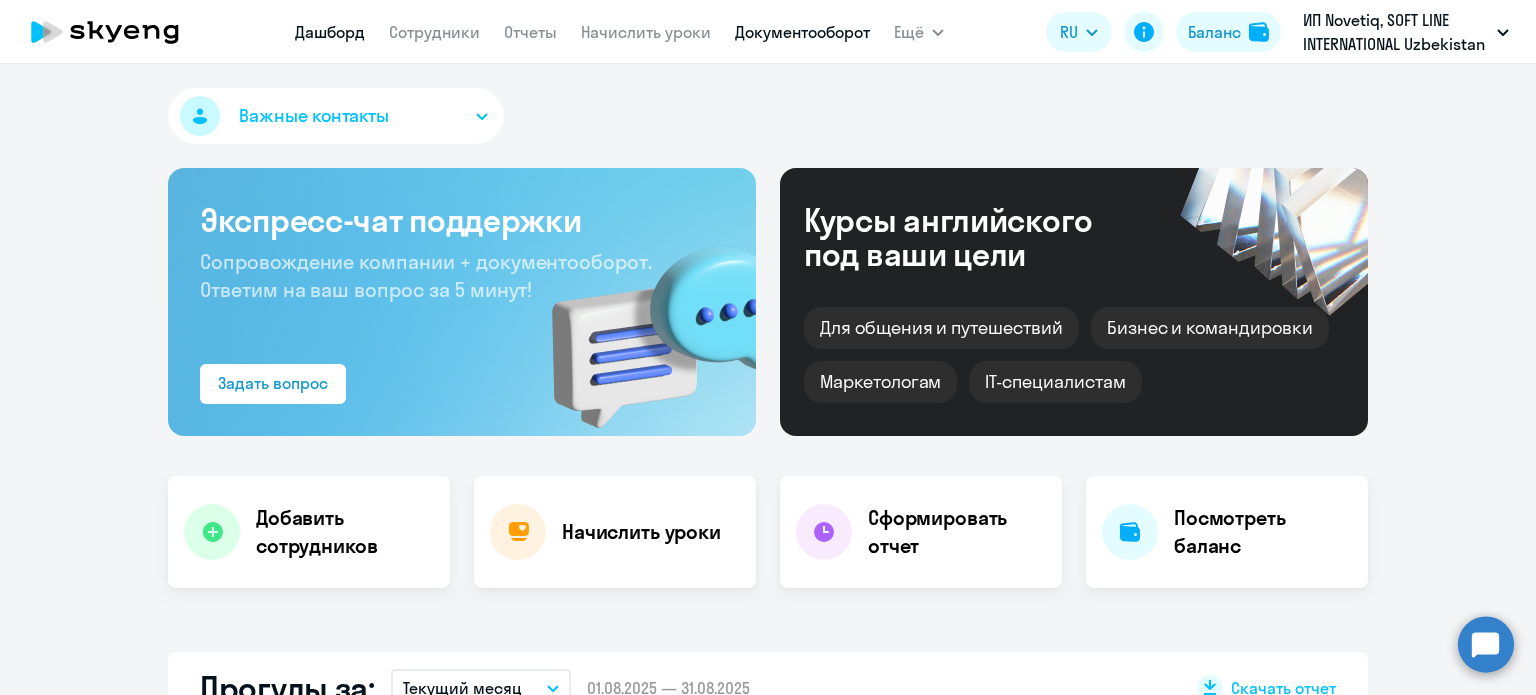 click on "Документооборот" at bounding box center (802, 32) 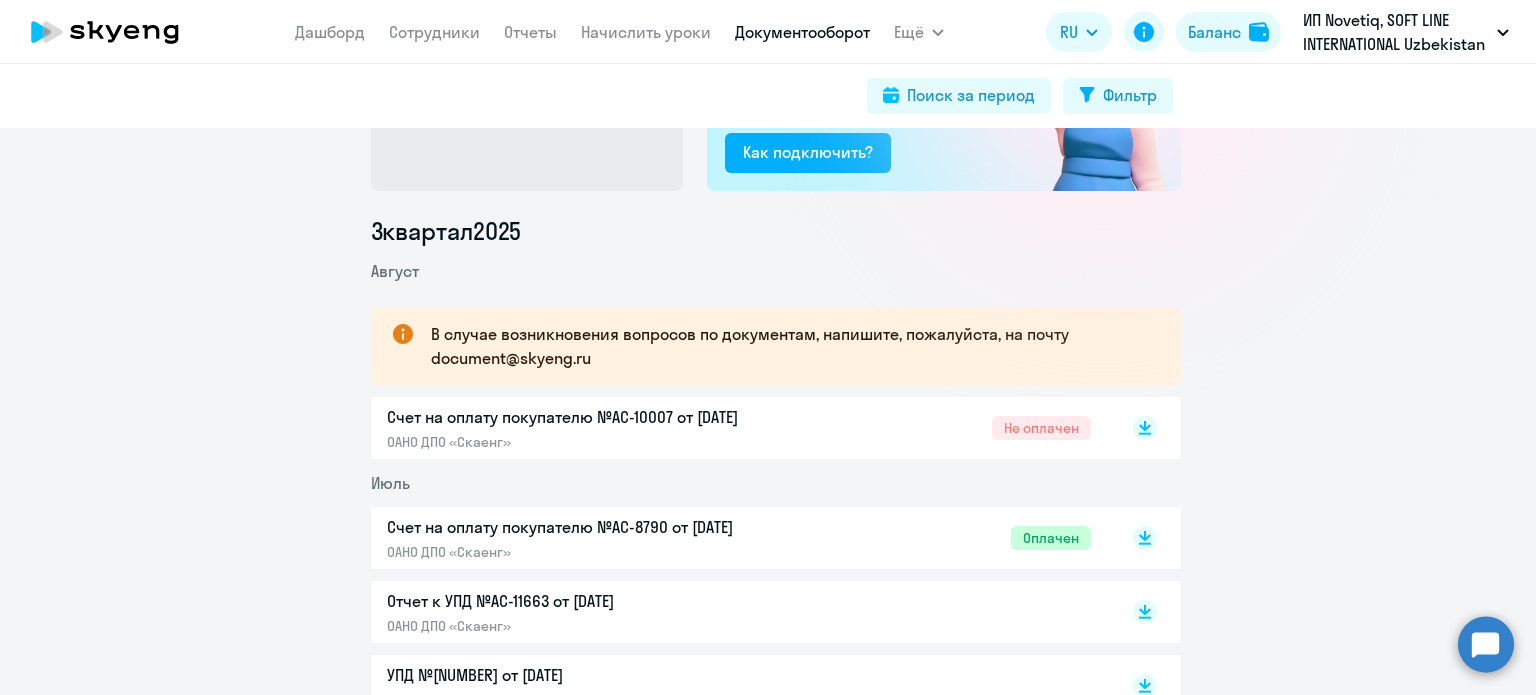 scroll, scrollTop: 200, scrollLeft: 0, axis: vertical 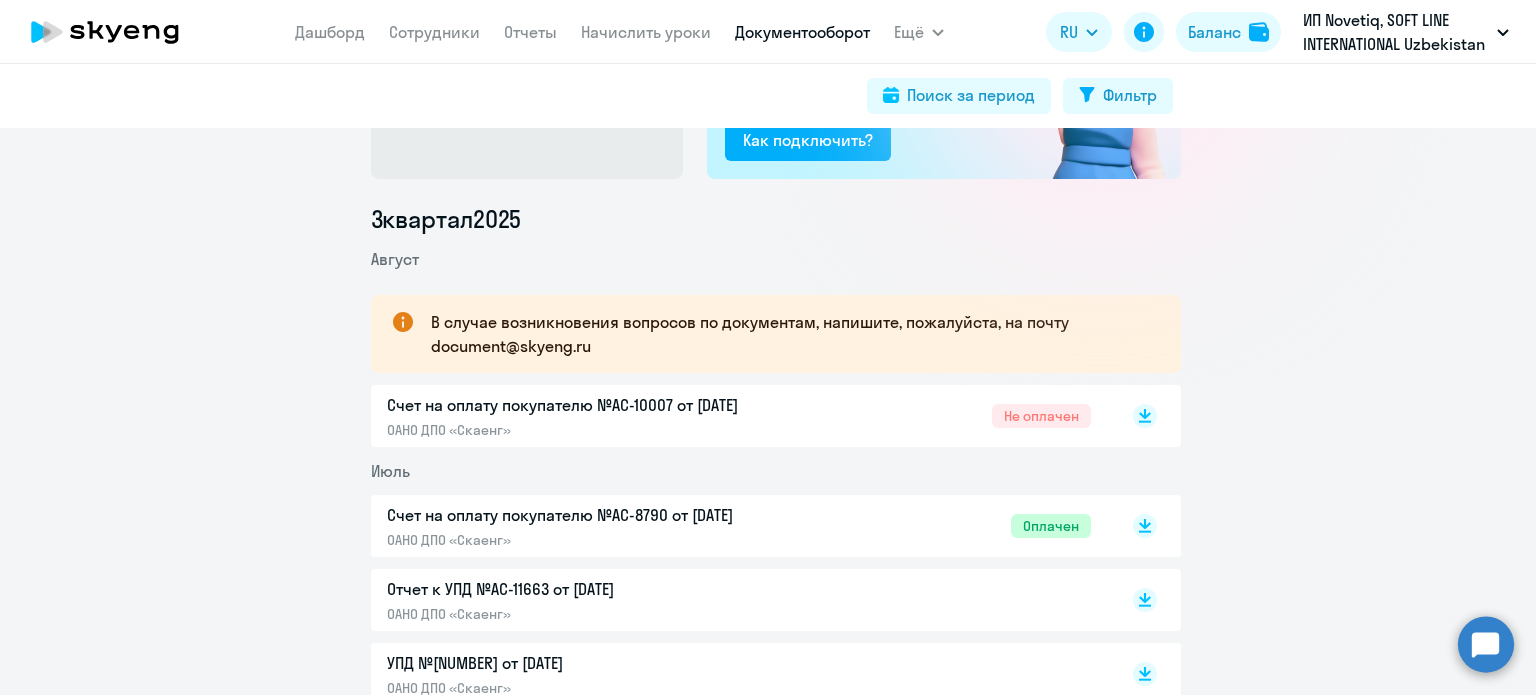 click on "Счет на оплату покупателю №AC-10007 от [DATE]" 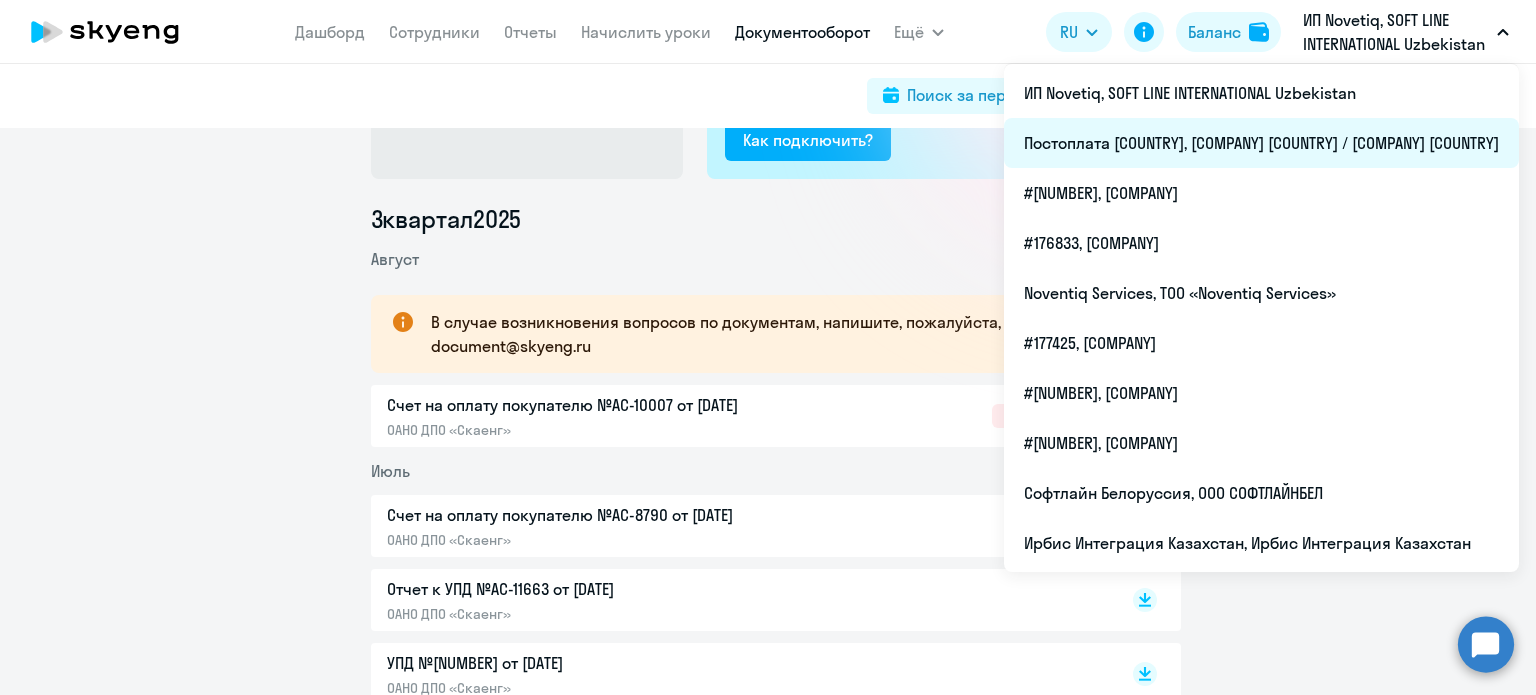 click on "Постоплата [COUNTRY], [COMPANY] [COUNTRY] / [COMPANY] [COUNTRY]" at bounding box center [1261, 143] 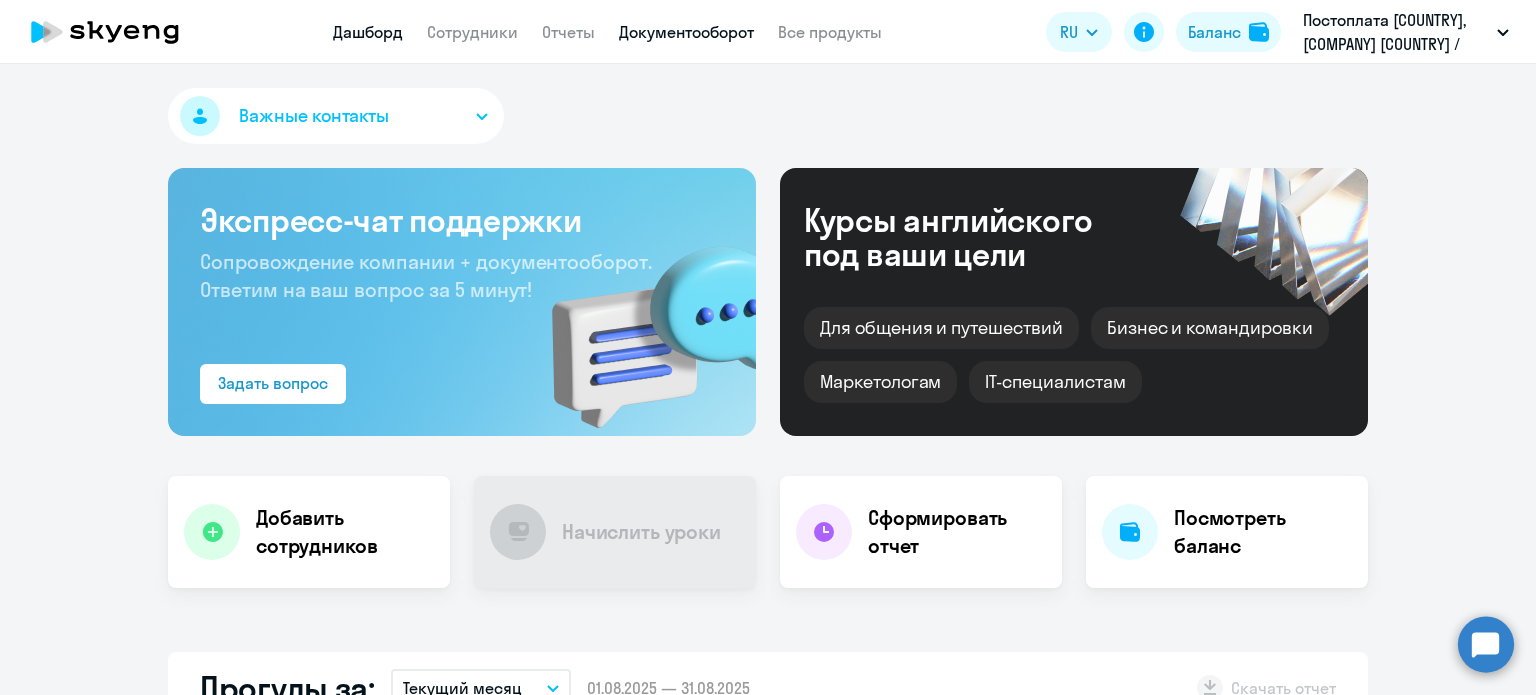 click on "Документооборот" at bounding box center (686, 32) 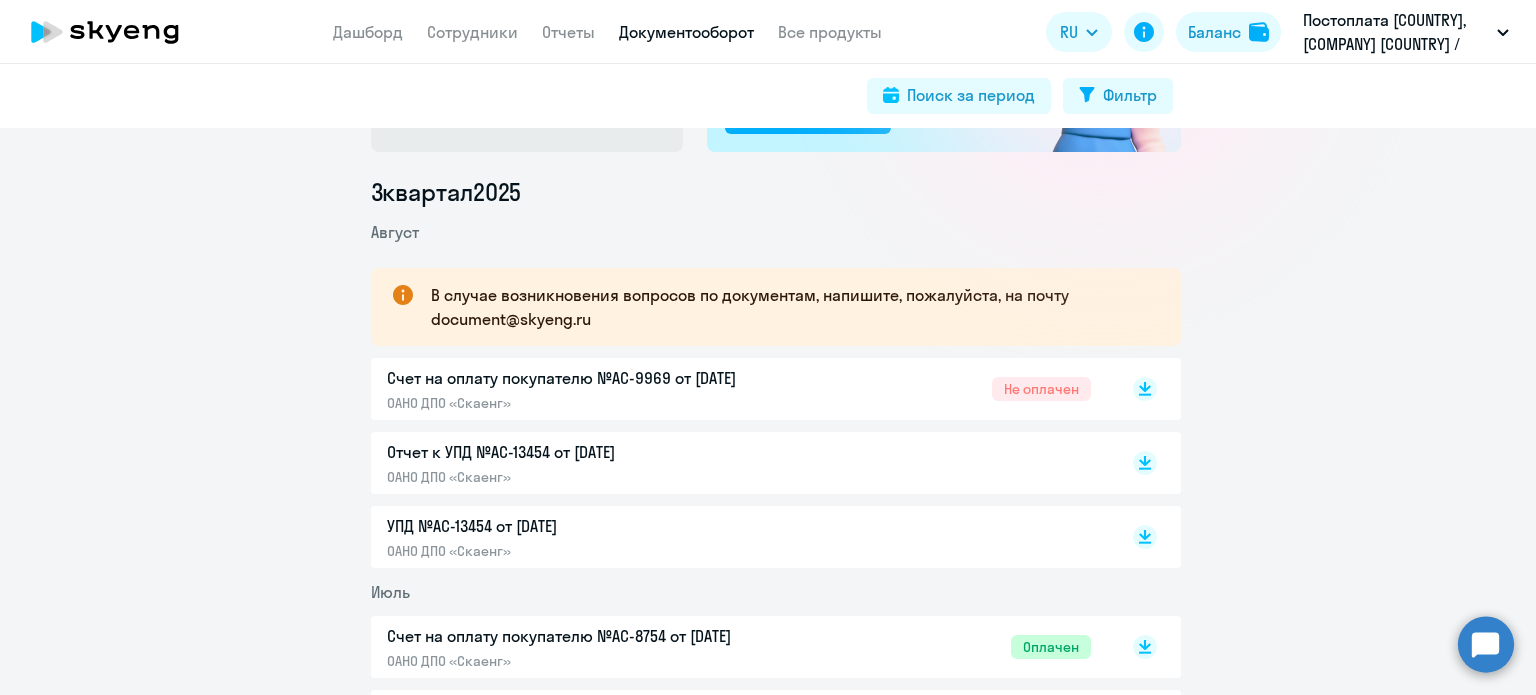 scroll, scrollTop: 300, scrollLeft: 0, axis: vertical 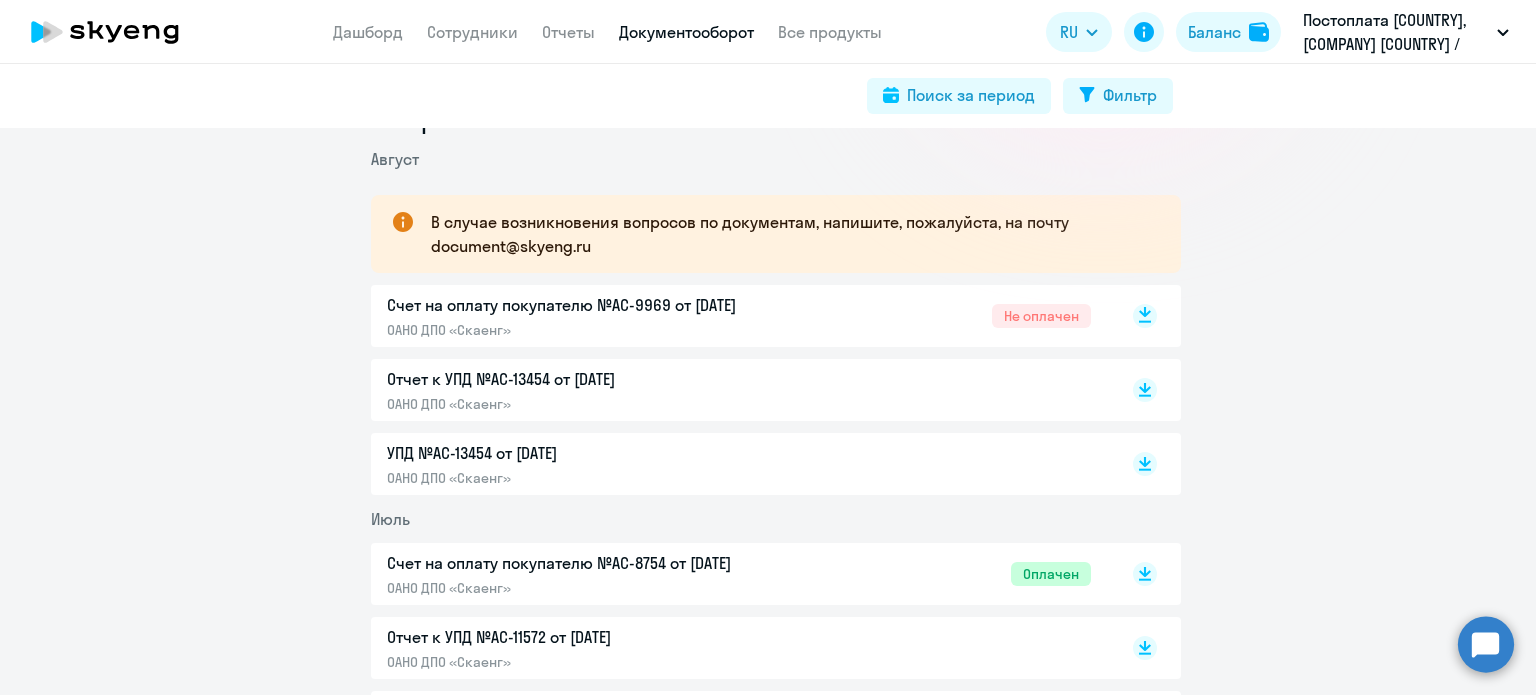 click 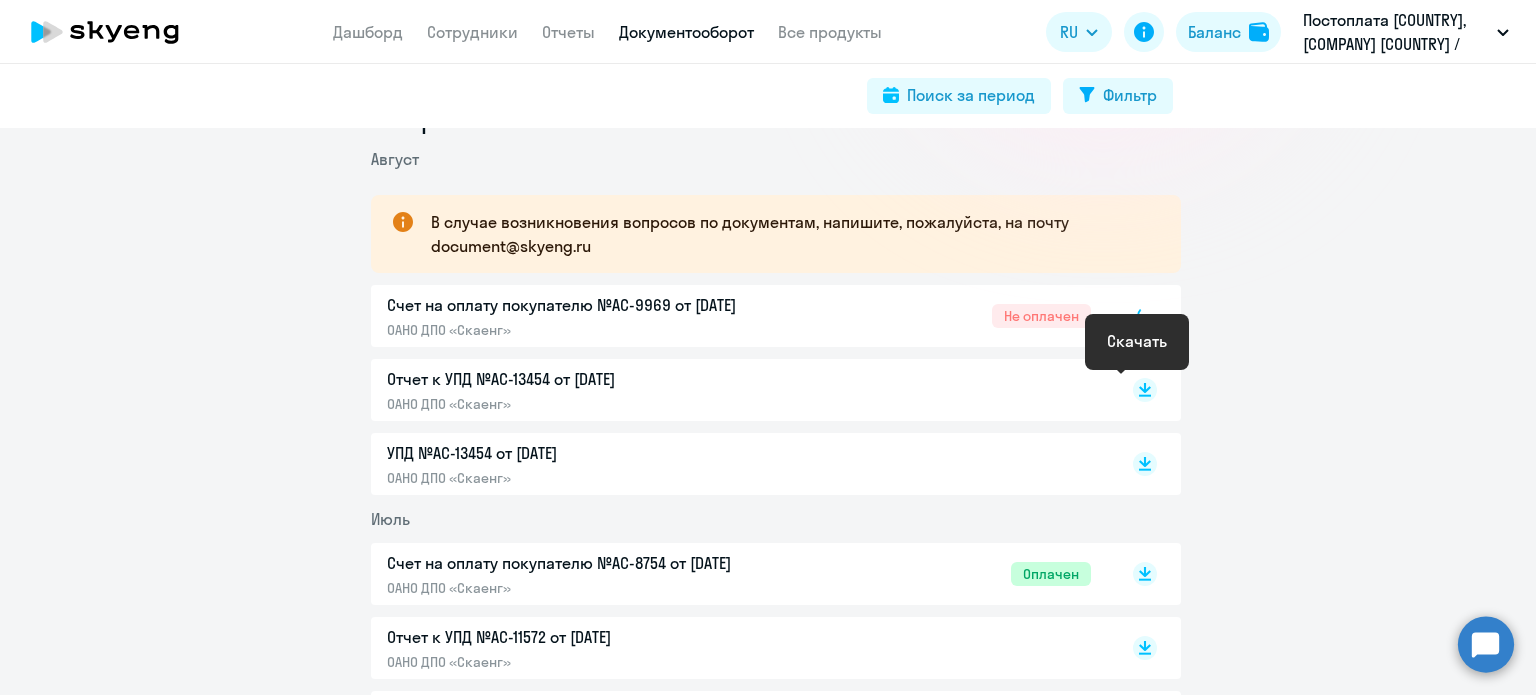 click 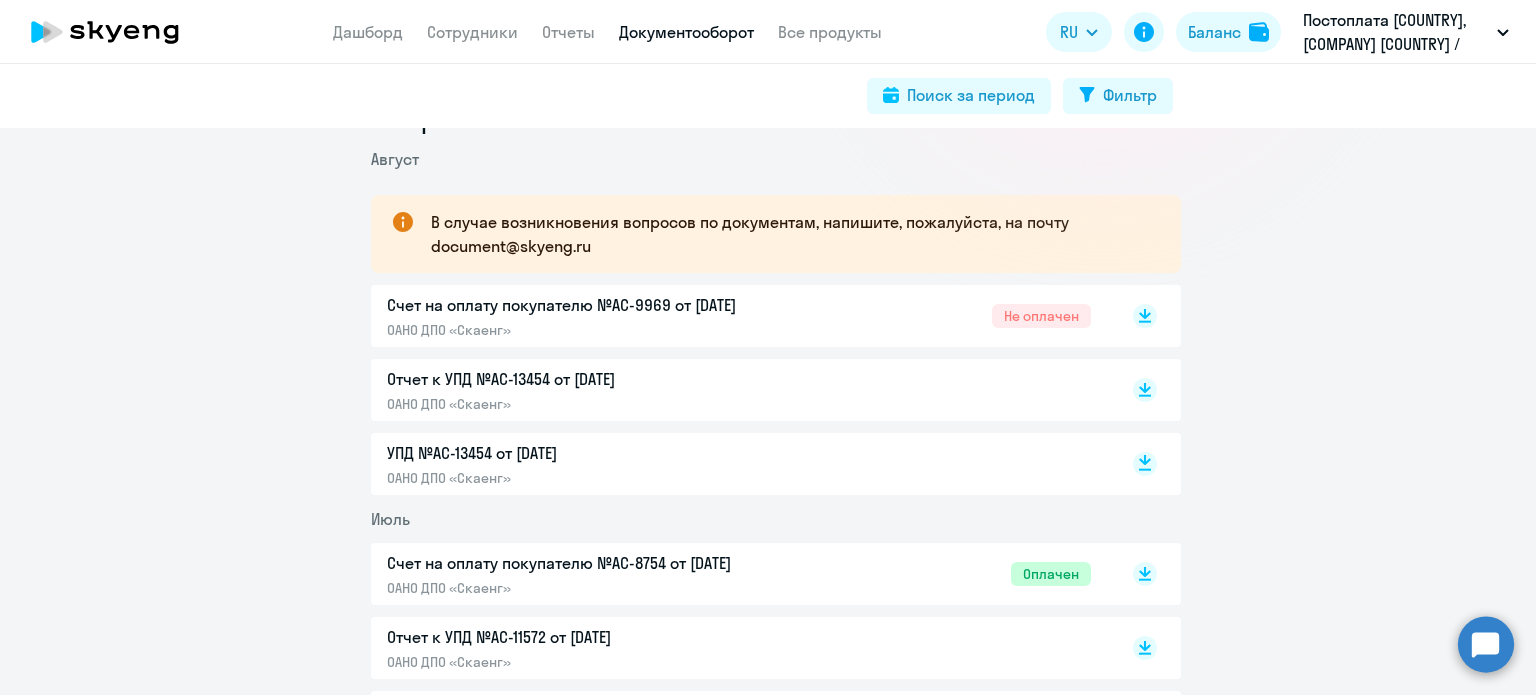 click 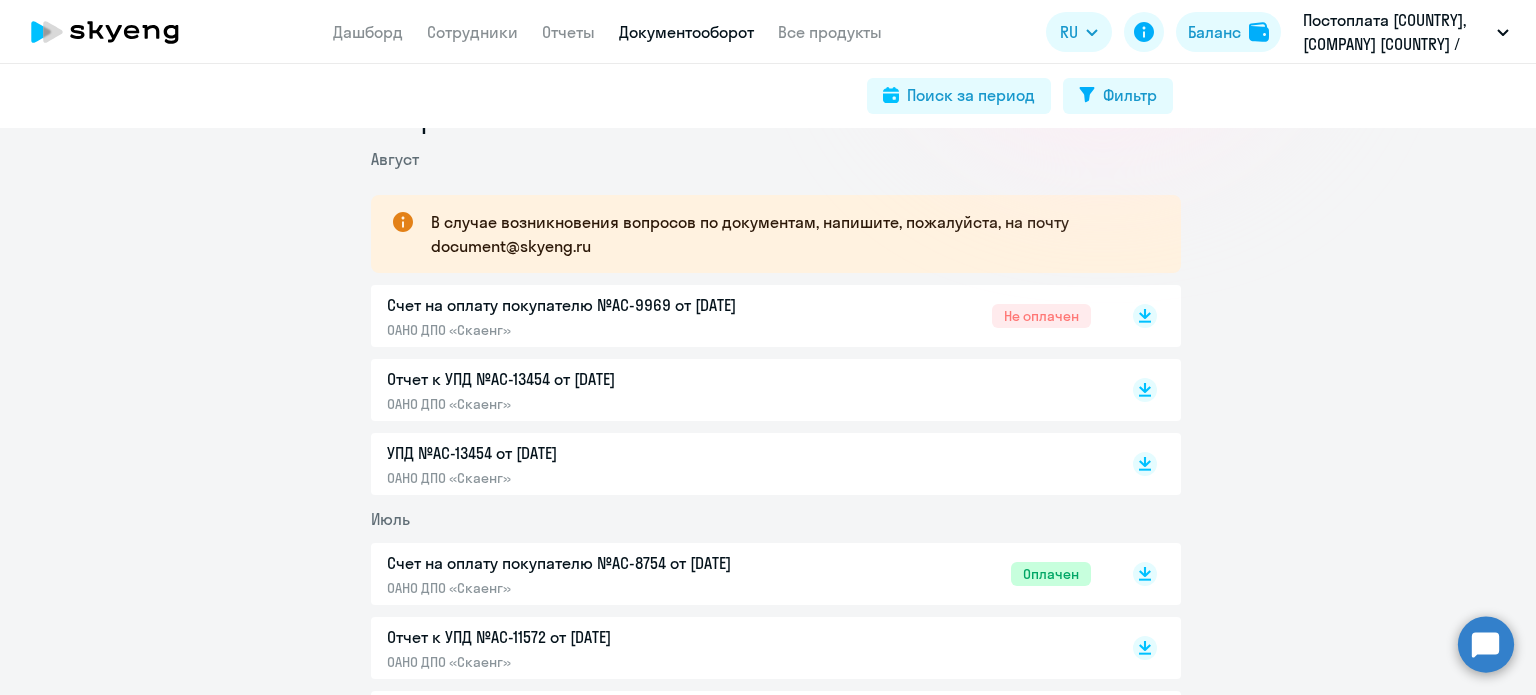 drag, startPoint x: 1488, startPoint y: 150, endPoint x: 1506, endPoint y: 90, distance: 62.641838 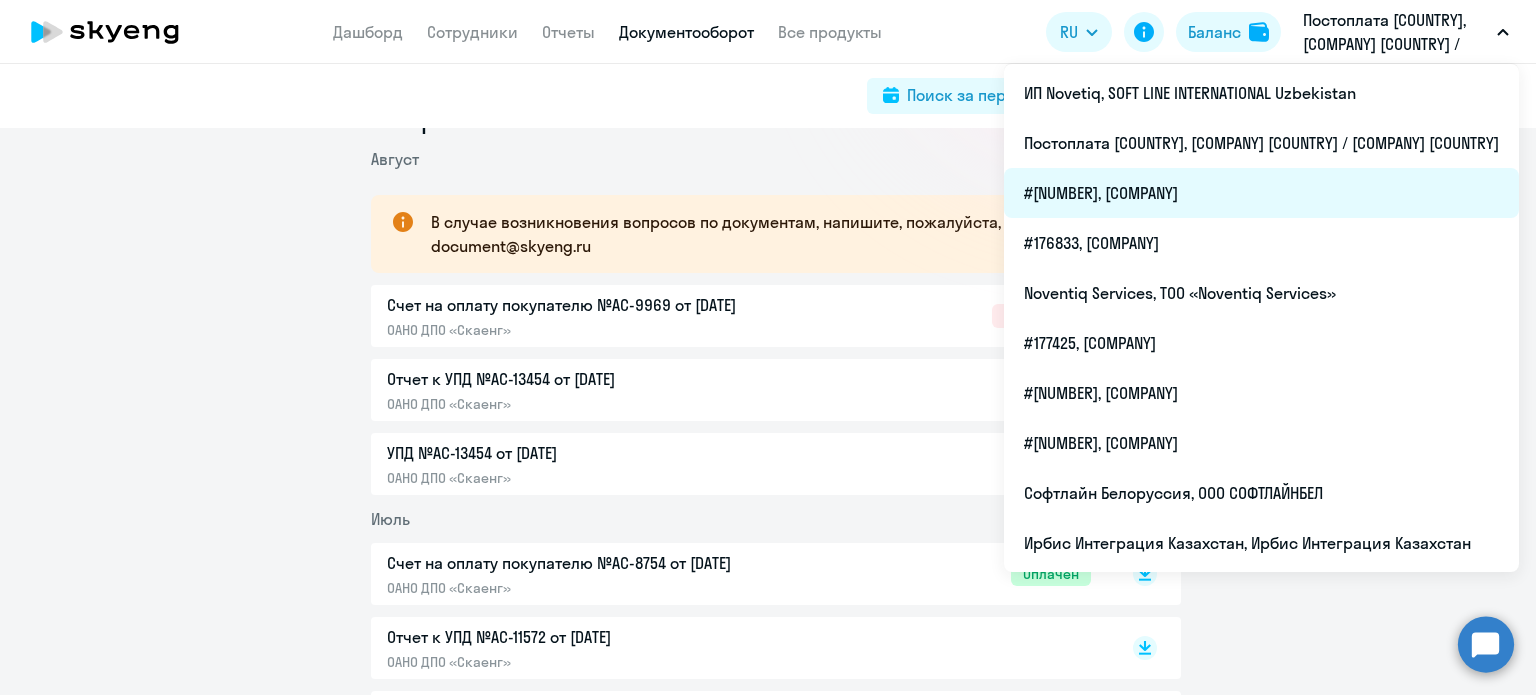 click on "#[NUMBER], [COMPANY]" at bounding box center (1261, 193) 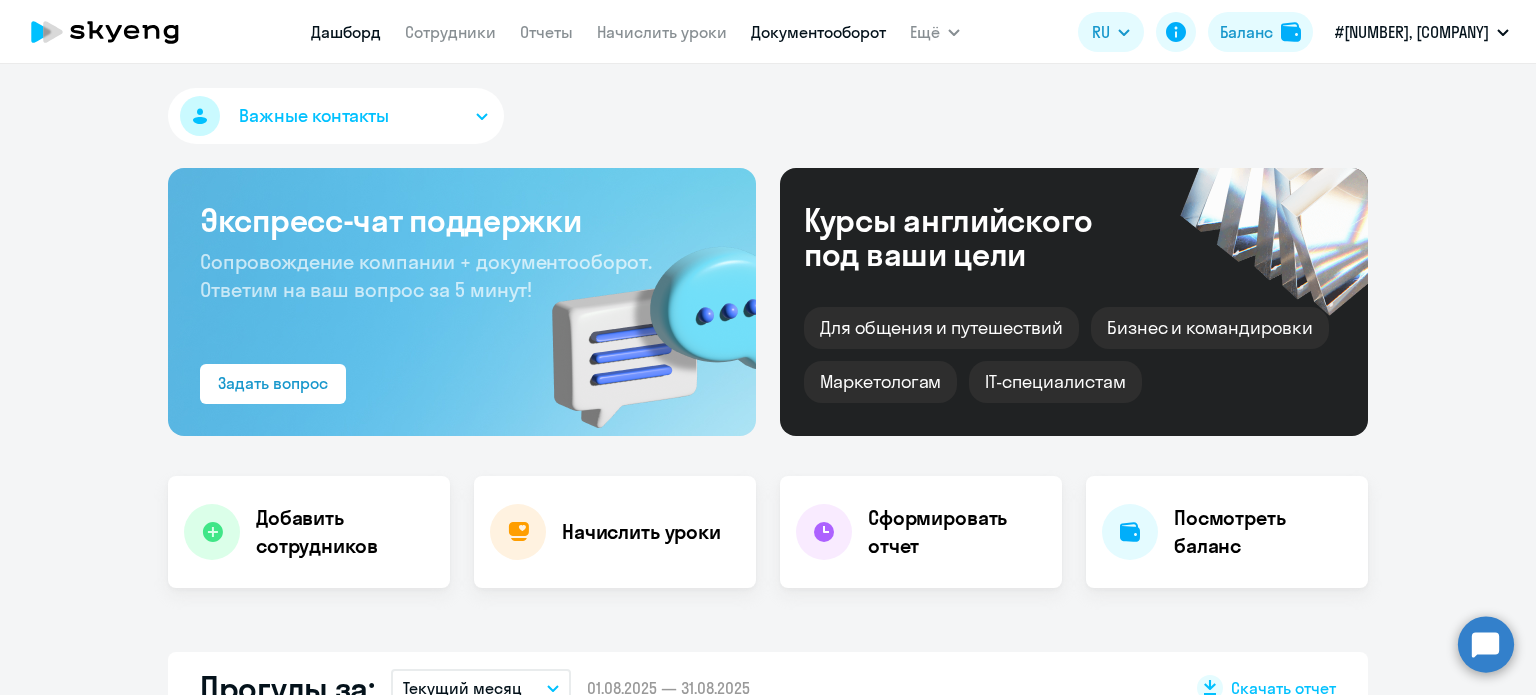 click on "Документооборот" at bounding box center (818, 32) 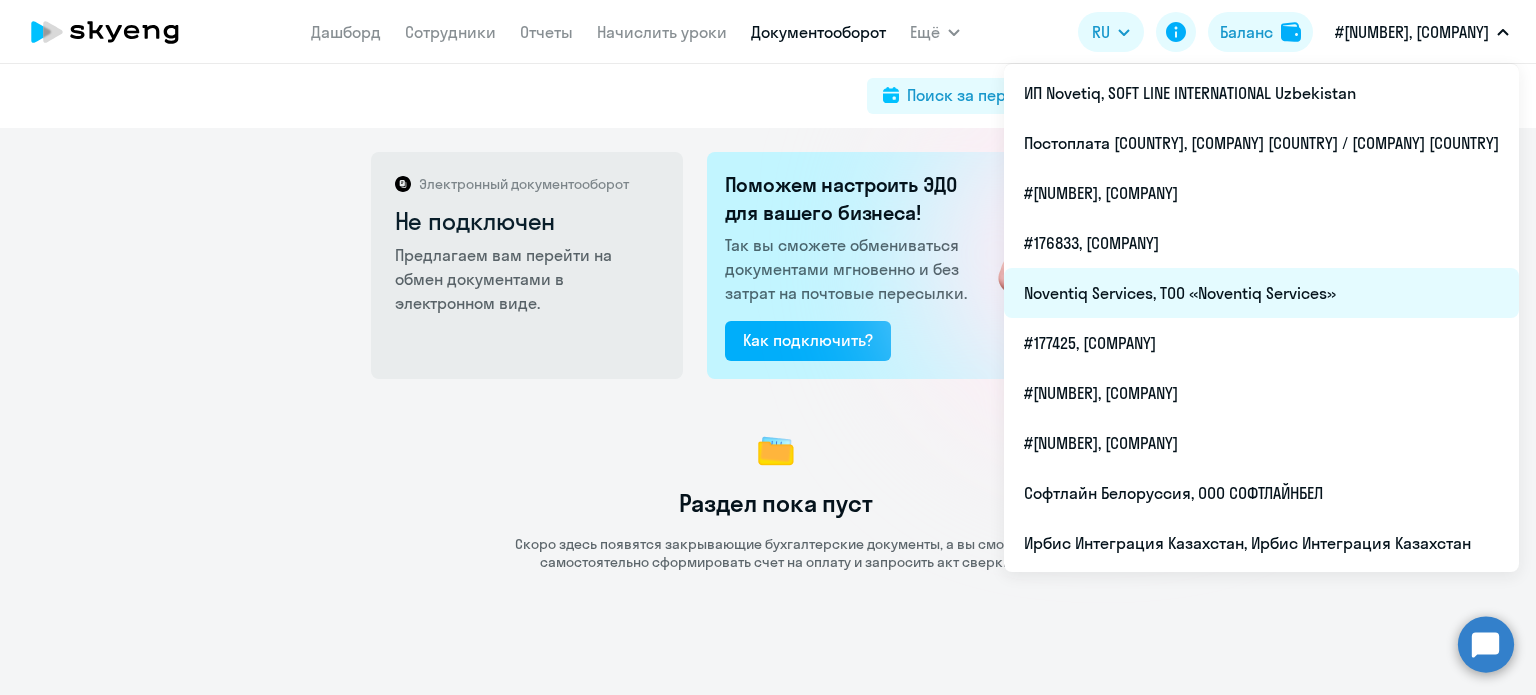 click on "Noventiq Services, ТОО «Noventiq Services»" at bounding box center (1261, 293) 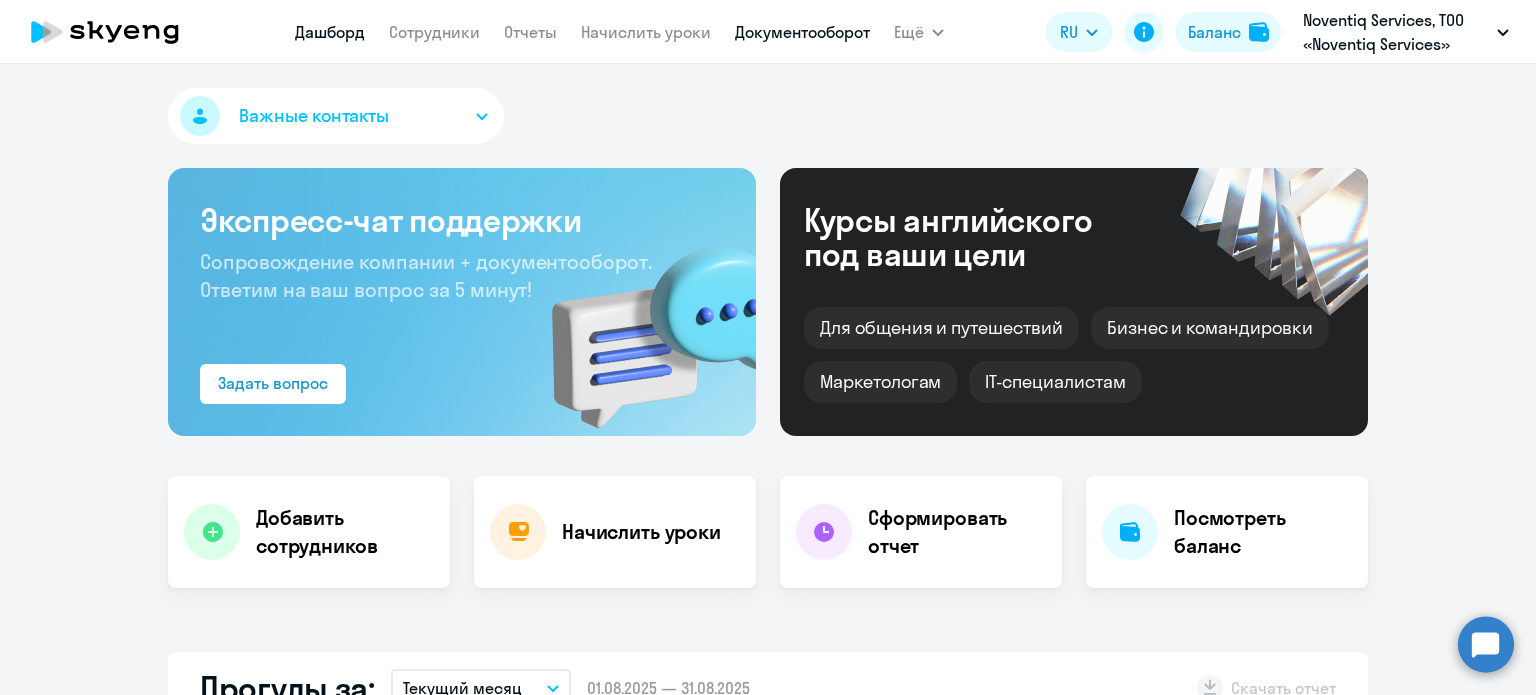 click on "Документооборот" at bounding box center [802, 32] 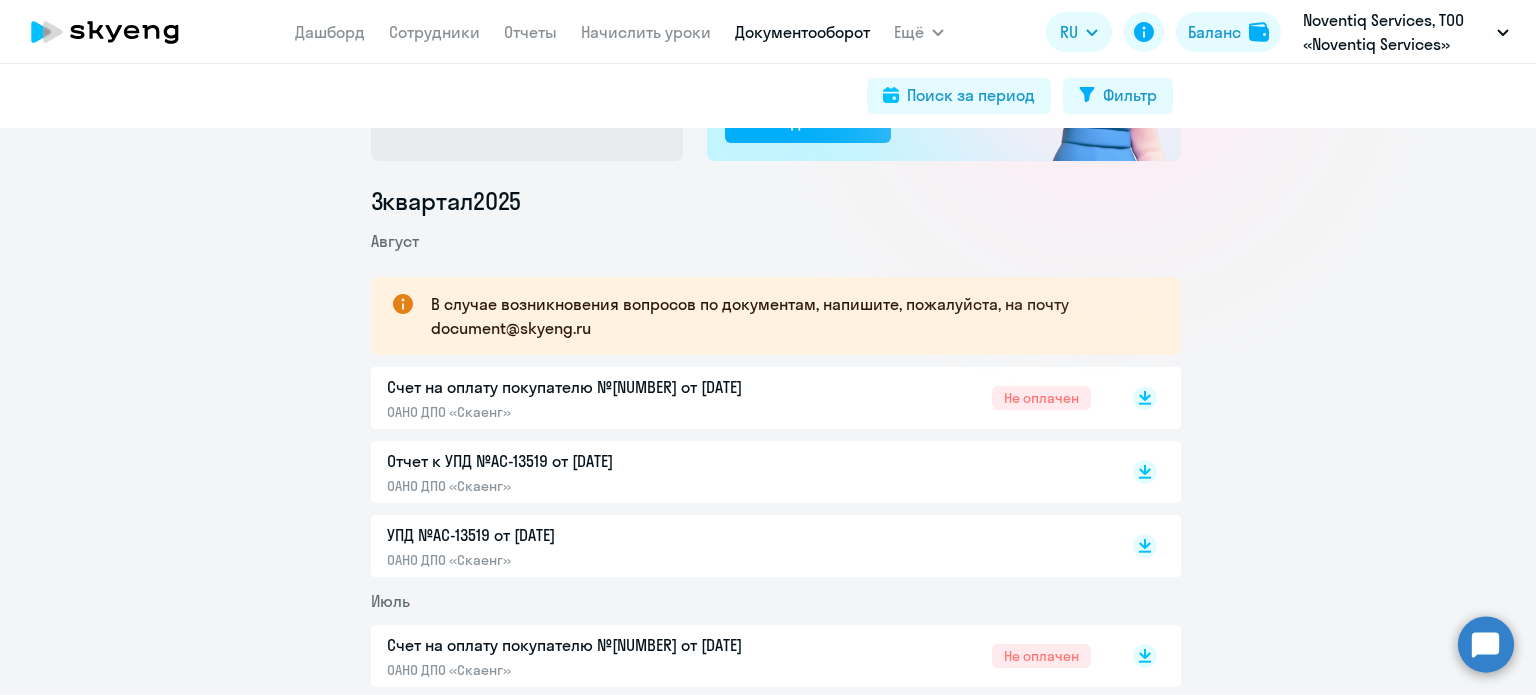 scroll, scrollTop: 200, scrollLeft: 0, axis: vertical 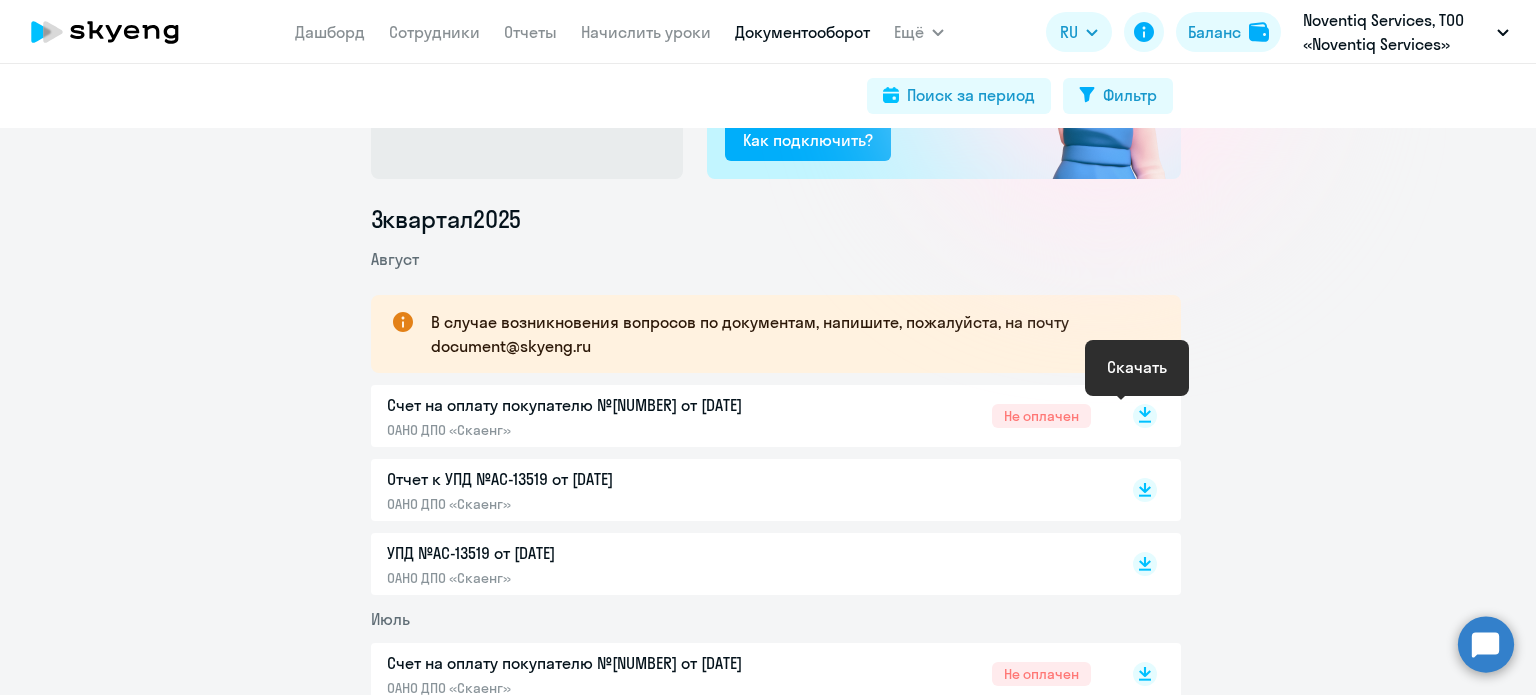 click 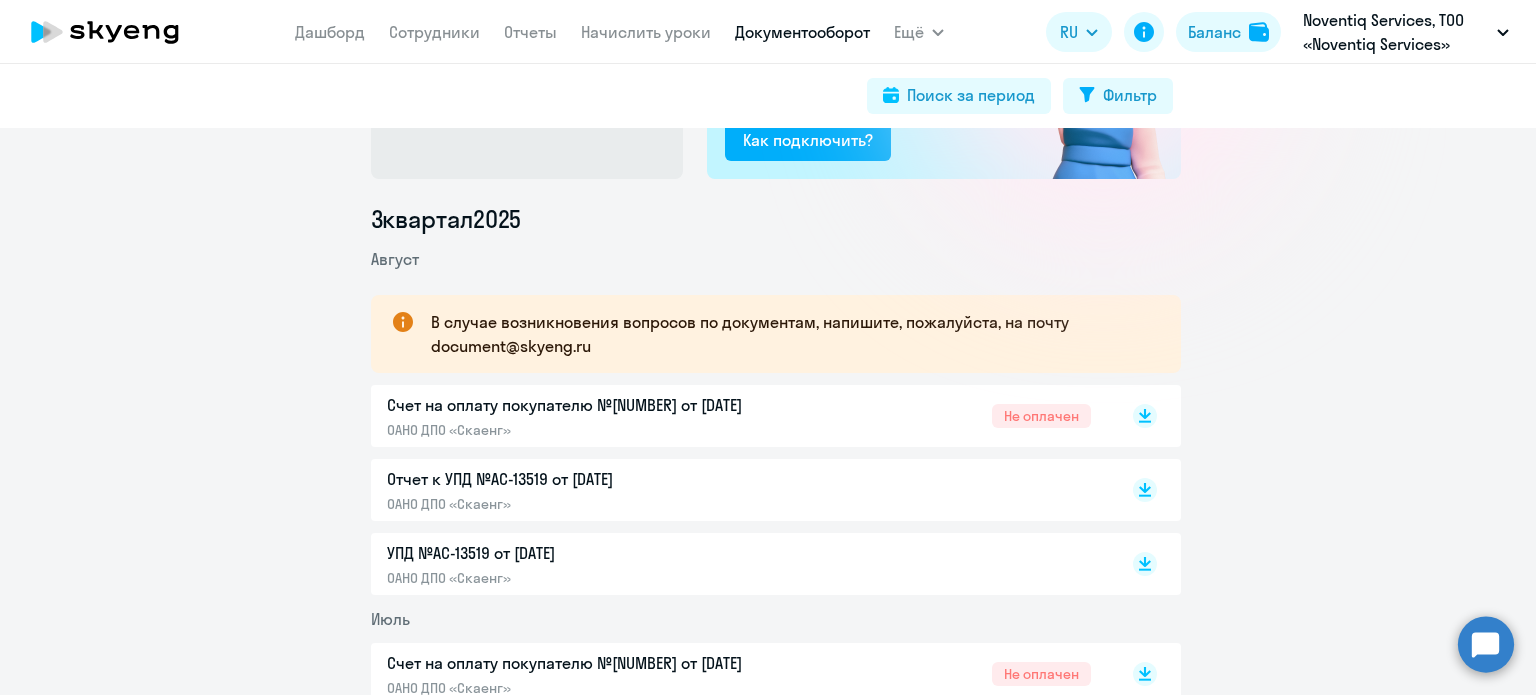 click 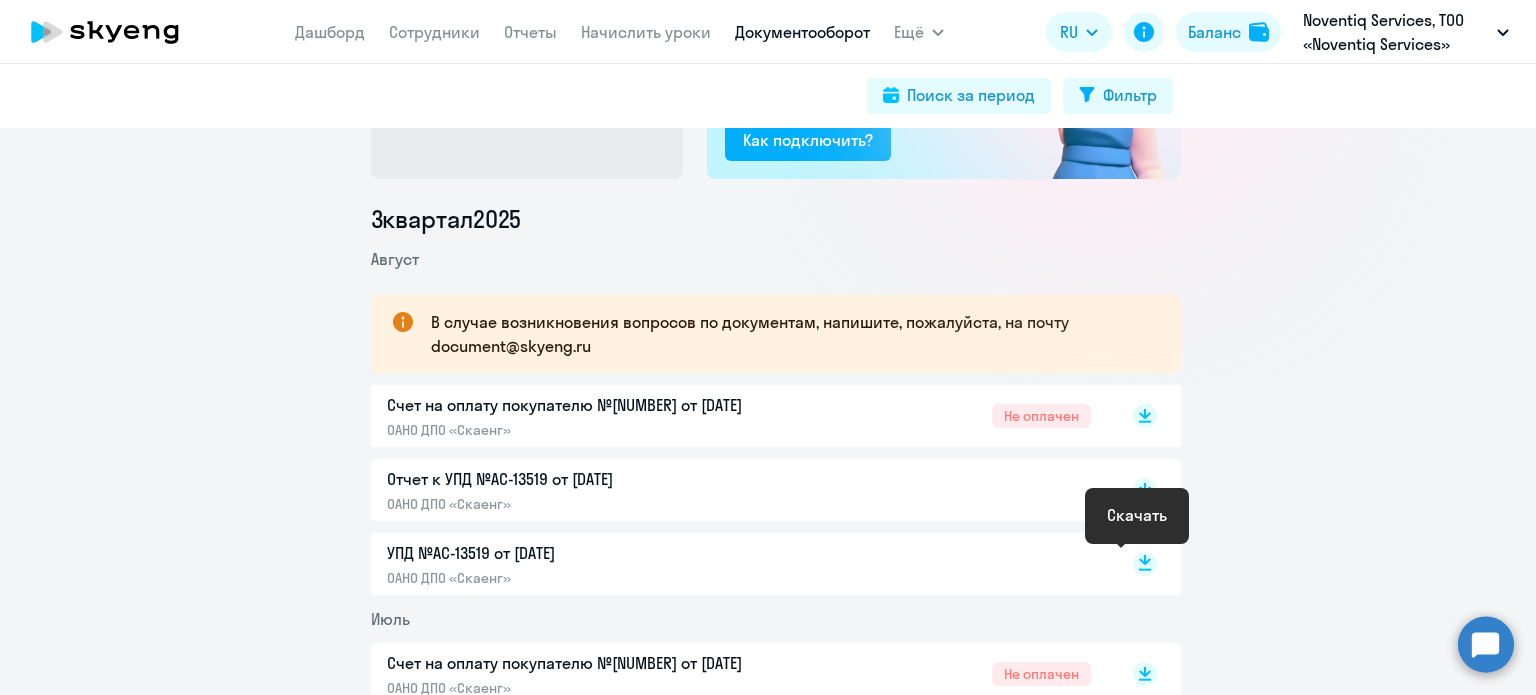 click 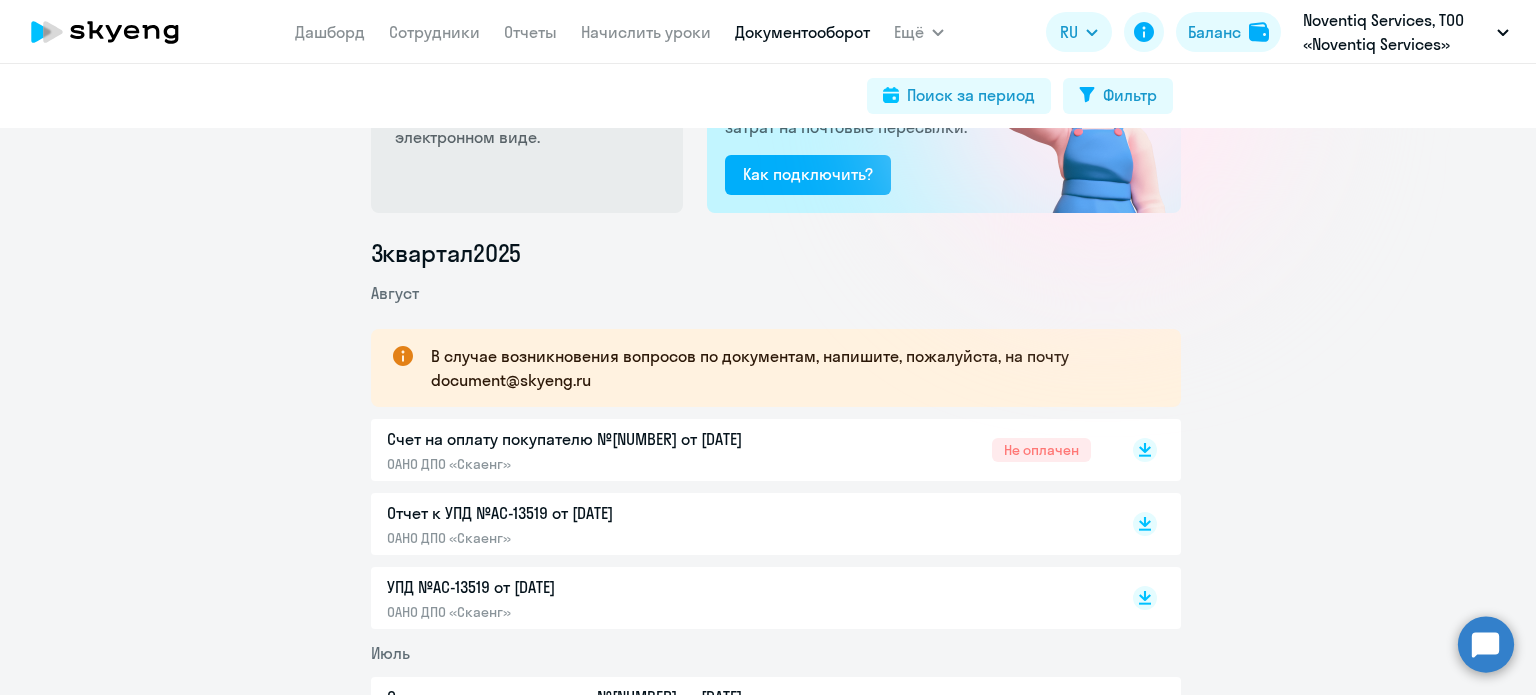 scroll, scrollTop: 100, scrollLeft: 0, axis: vertical 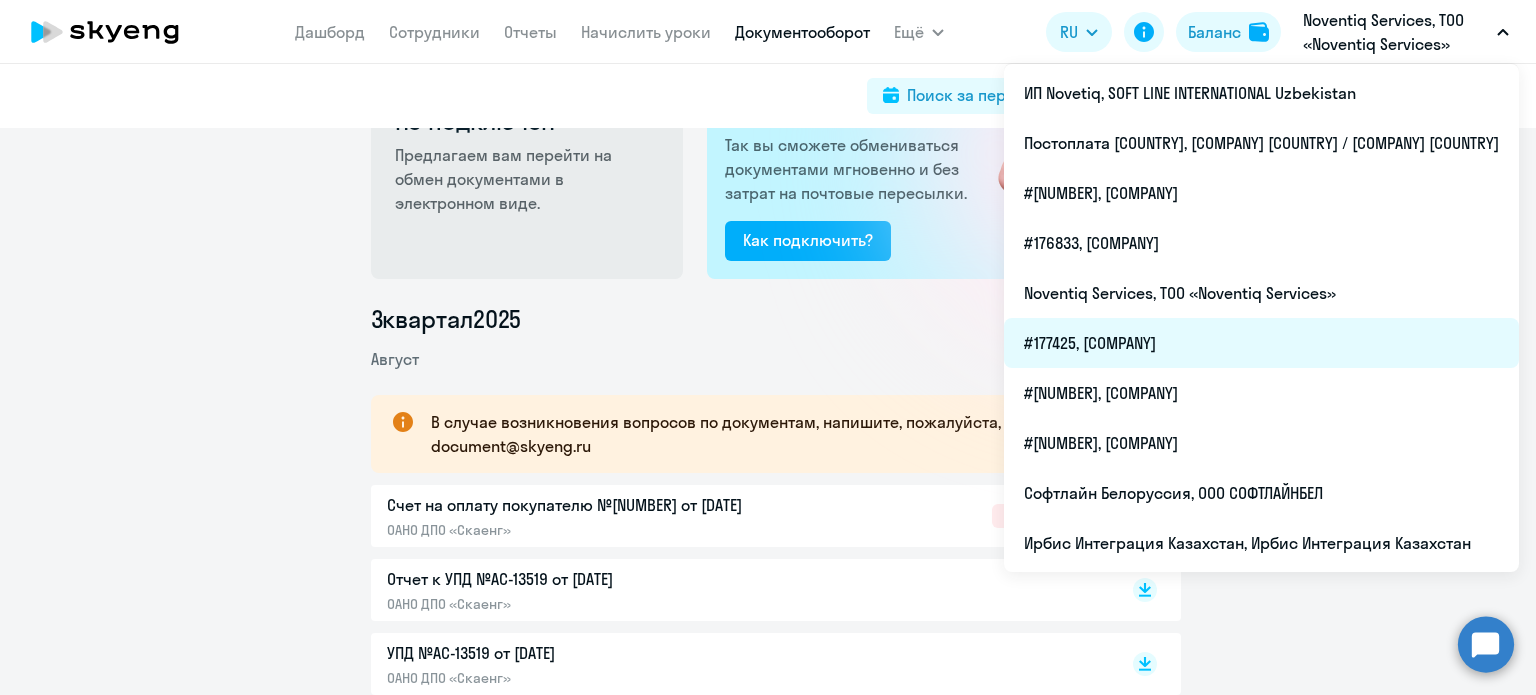 click on "#177425, [COMPANY]" at bounding box center (1261, 343) 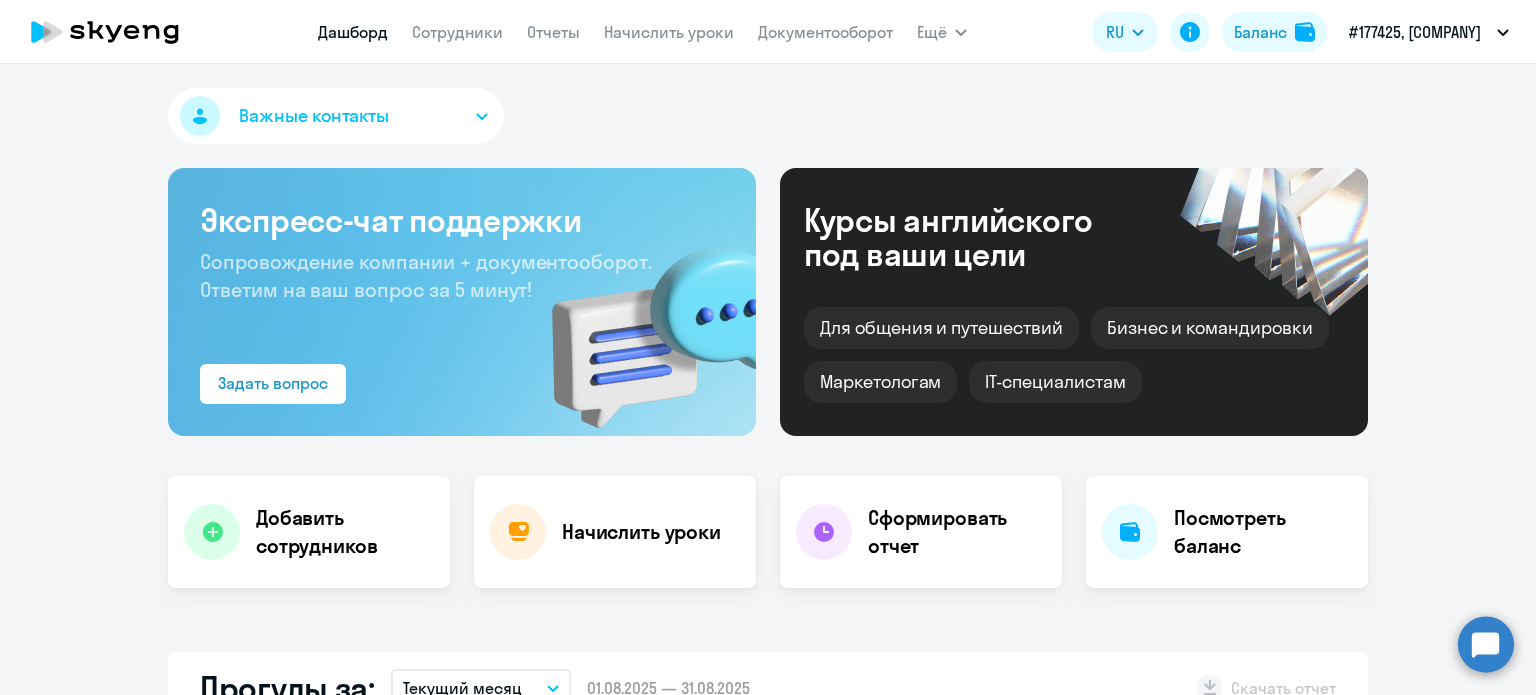 click on "Документооборот" at bounding box center [825, 32] 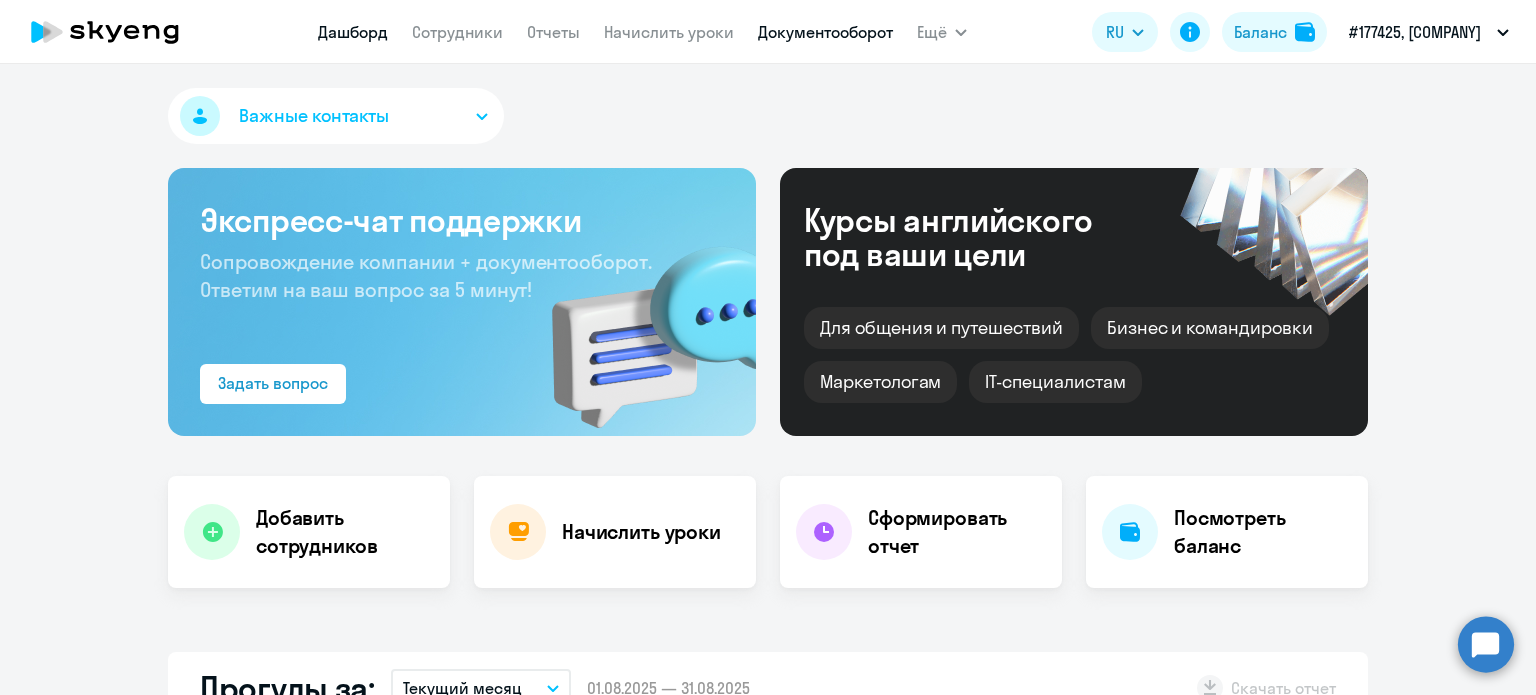 click on "Документооборот" at bounding box center (825, 32) 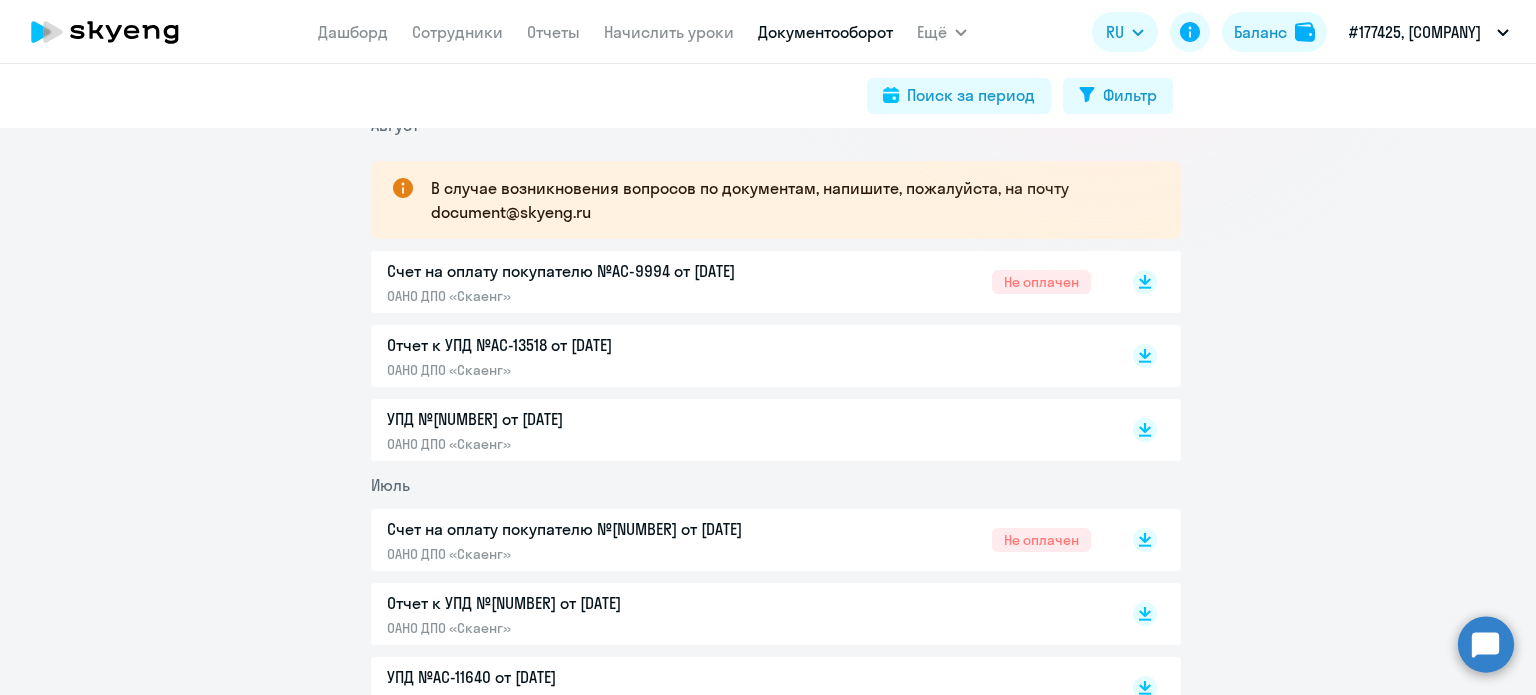 scroll, scrollTop: 300, scrollLeft: 0, axis: vertical 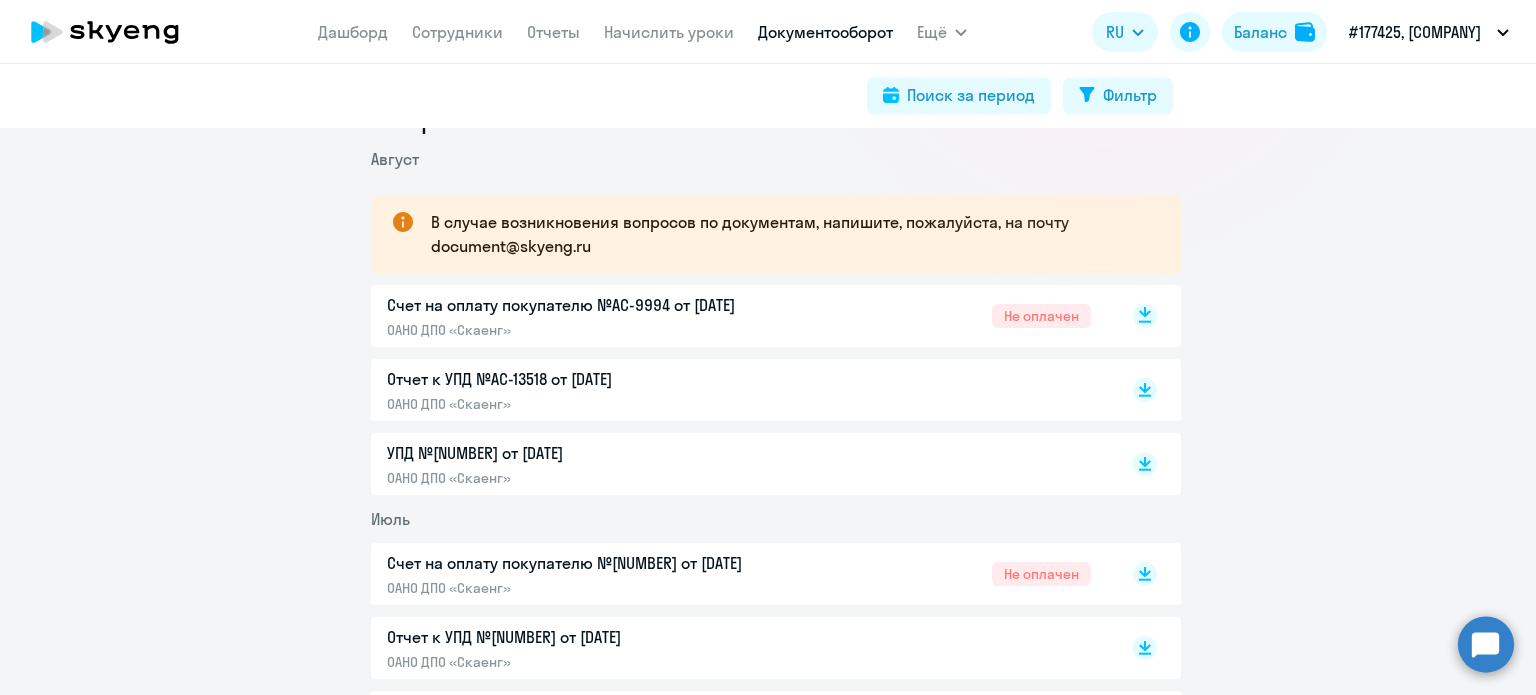 click 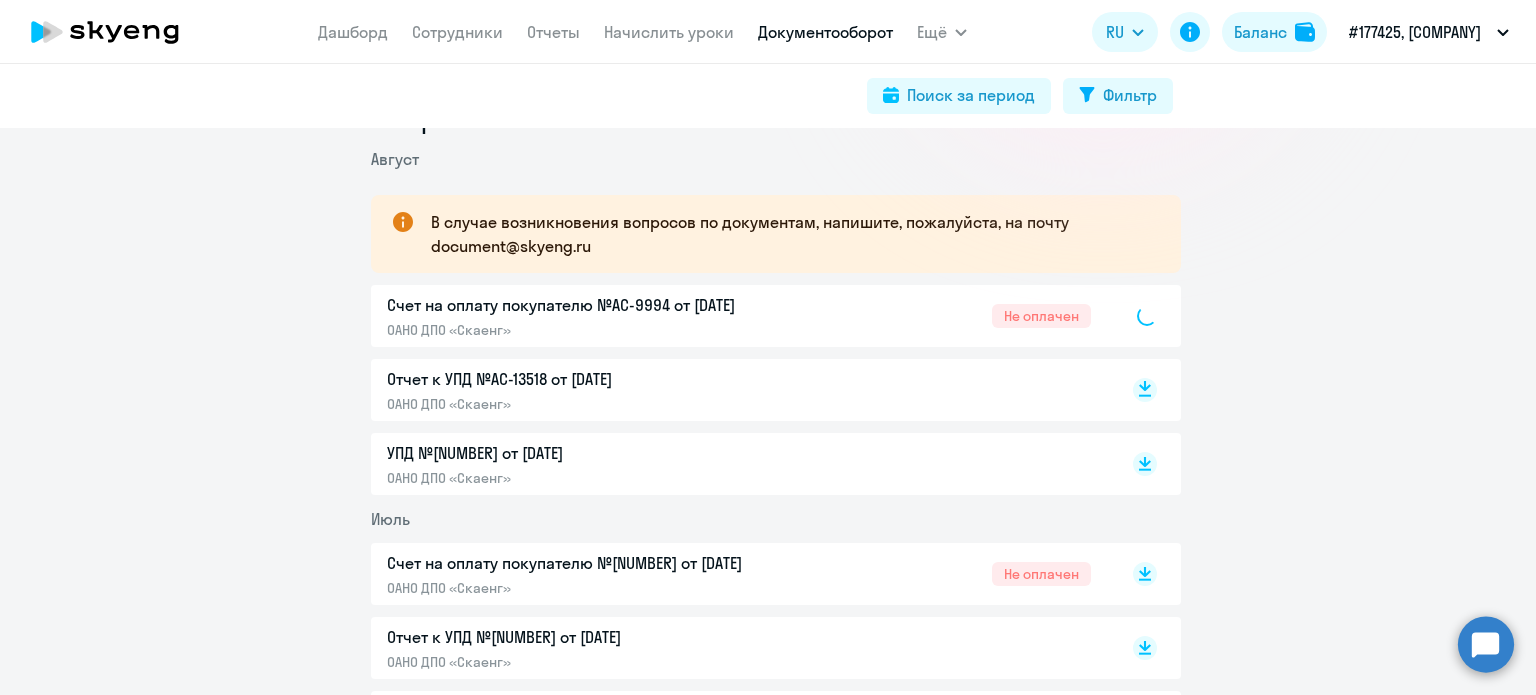 click 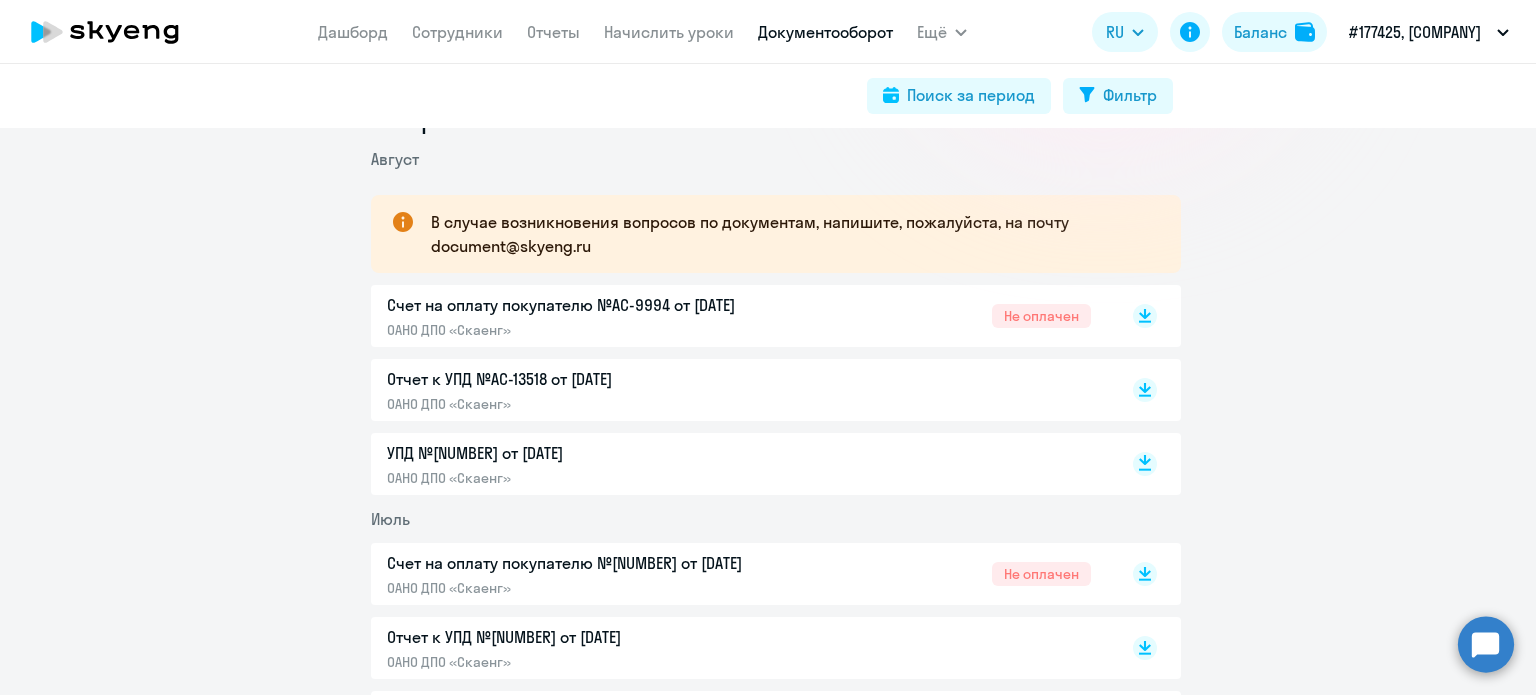 click 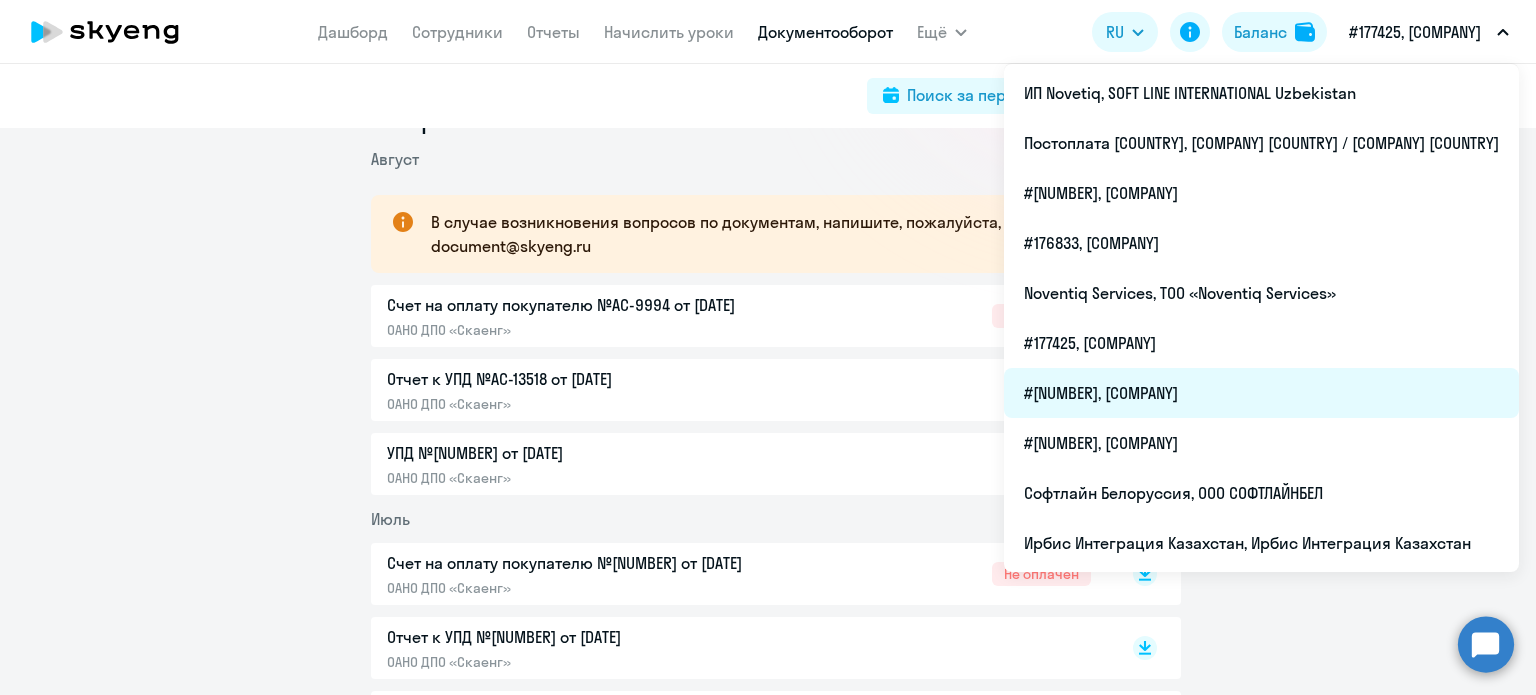 click on "#[NUMBER], [COMPANY]" at bounding box center (1261, 393) 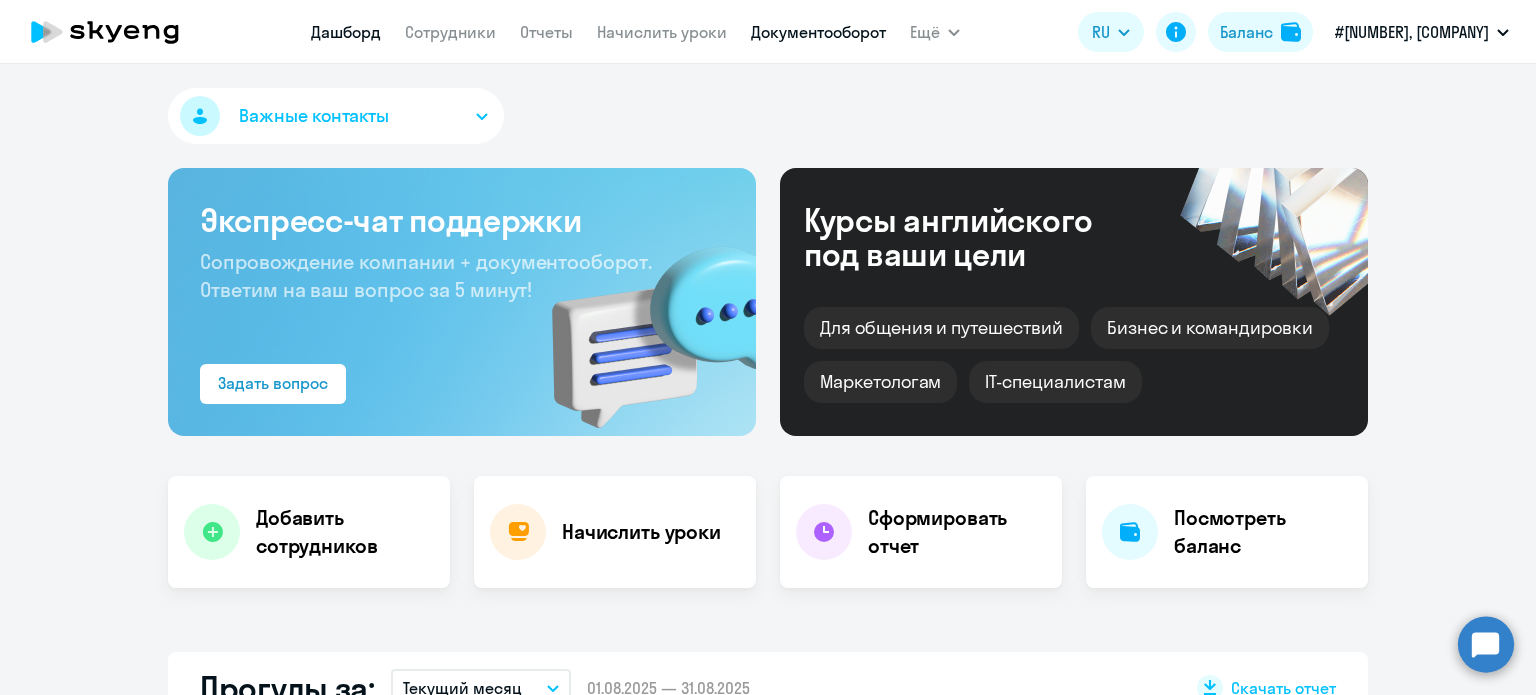 click on "Документооборот" at bounding box center (818, 32) 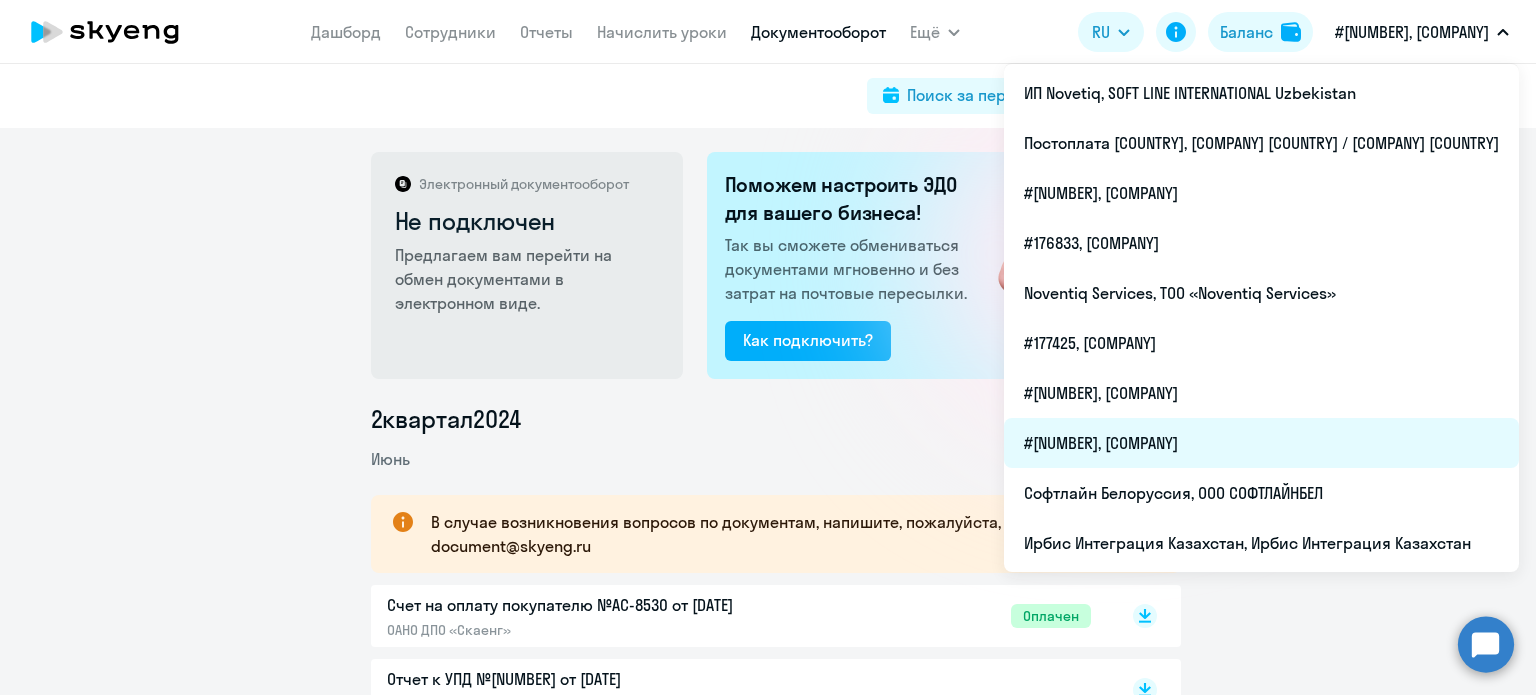 click on "#[NUMBER], [COMPANY]" at bounding box center (1261, 443) 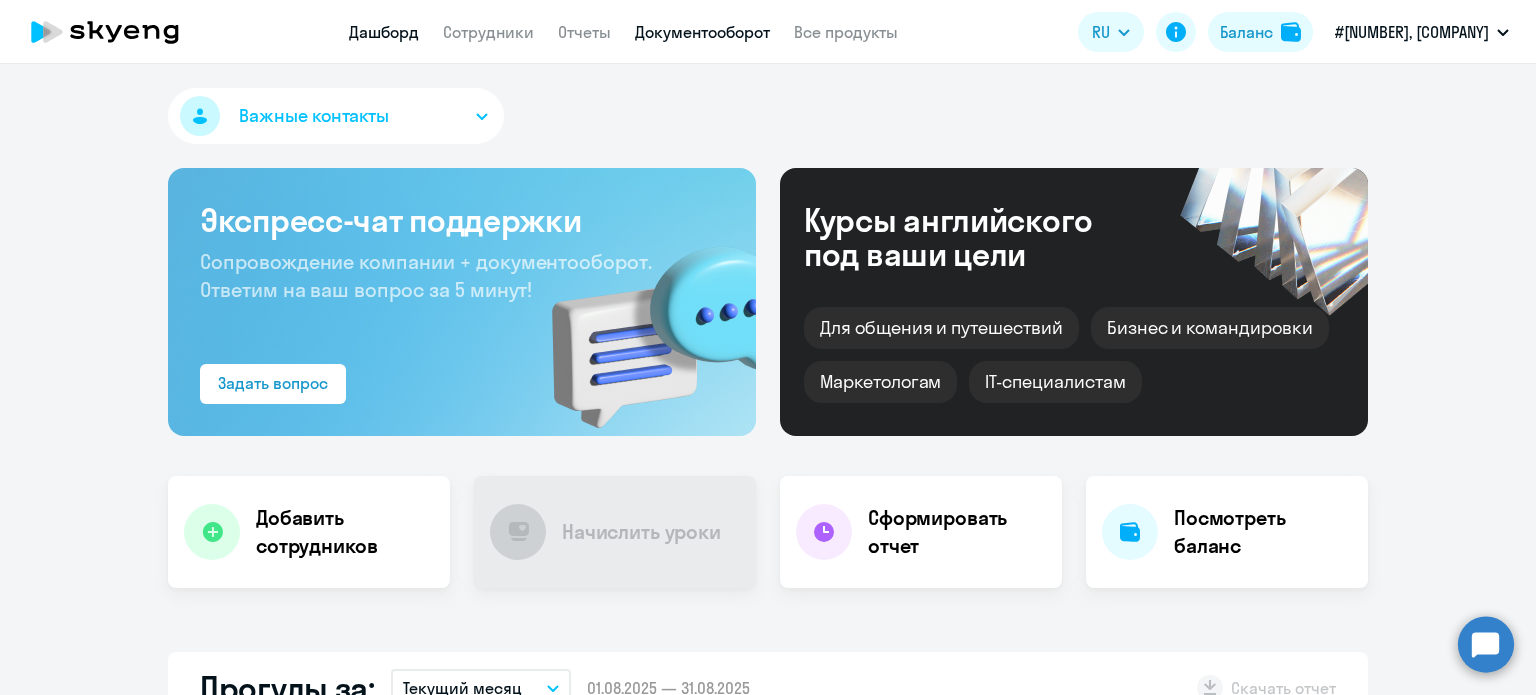click on "Документооборот" at bounding box center (702, 32) 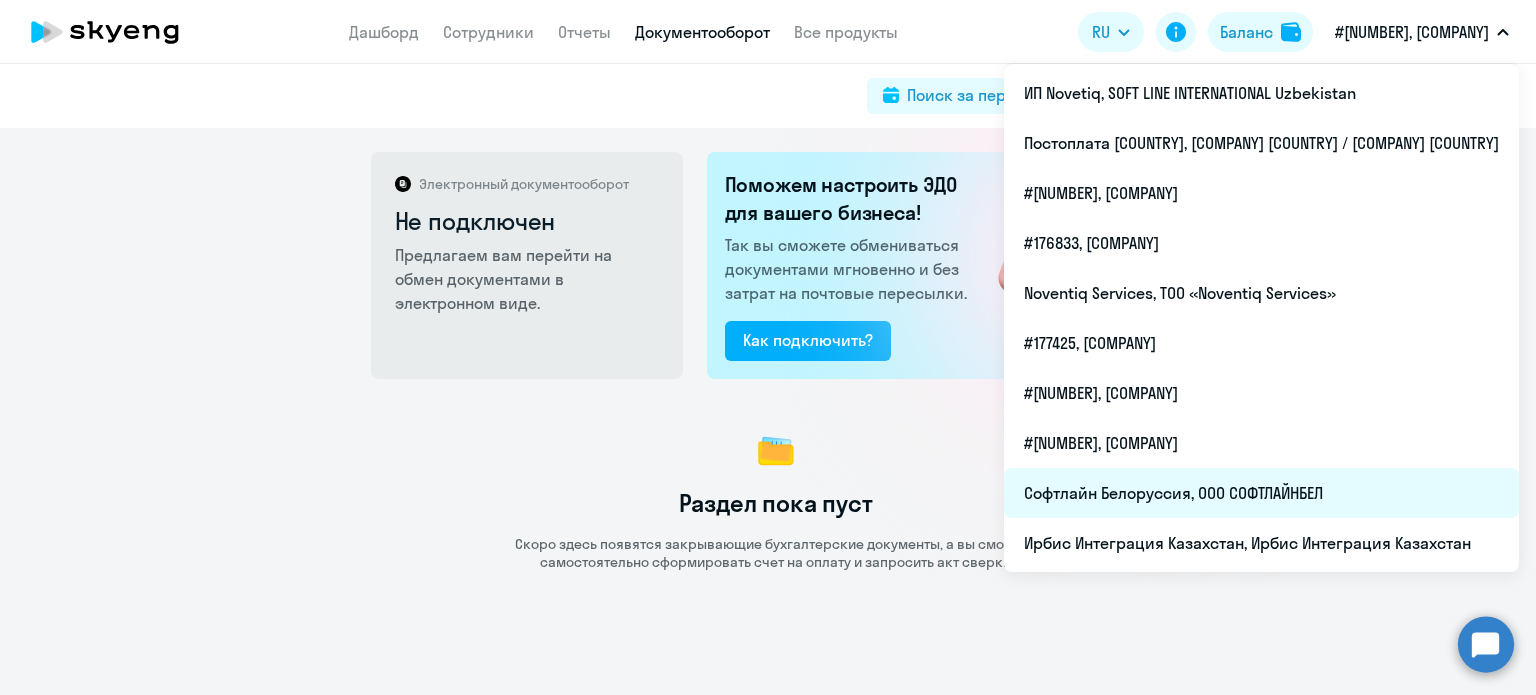 click on "Софтлайн Белоруссия, ООО СОФТЛАЙНБЕЛ" at bounding box center (1261, 493) 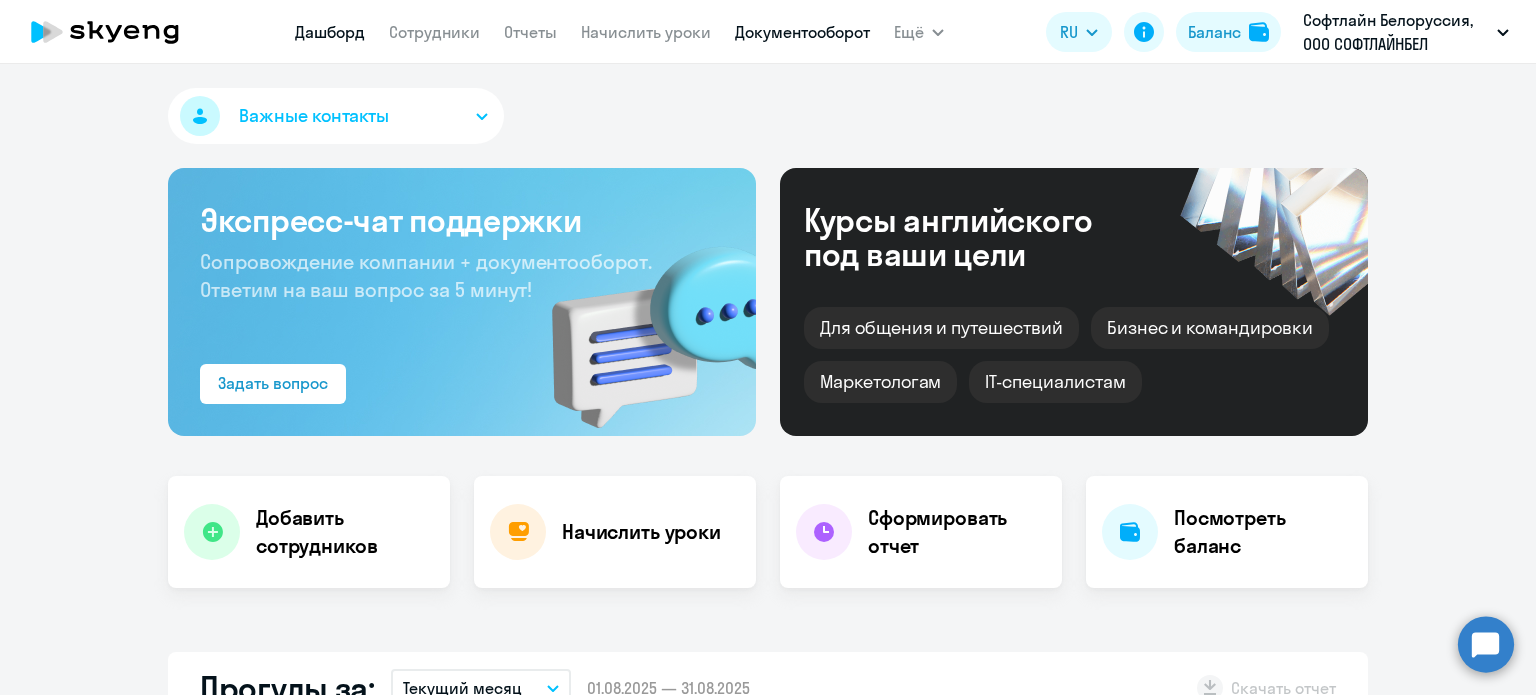 click on "Документооборот" at bounding box center [802, 32] 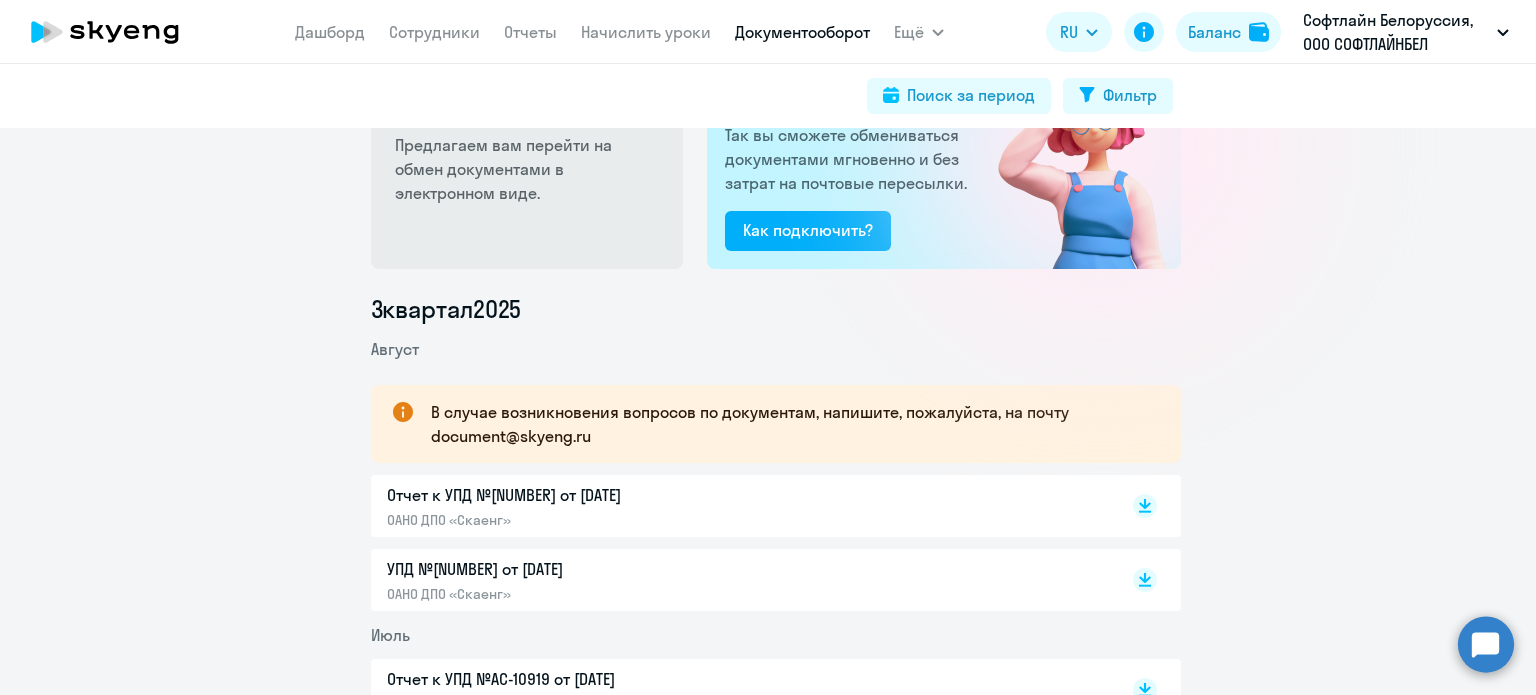 scroll, scrollTop: 100, scrollLeft: 0, axis: vertical 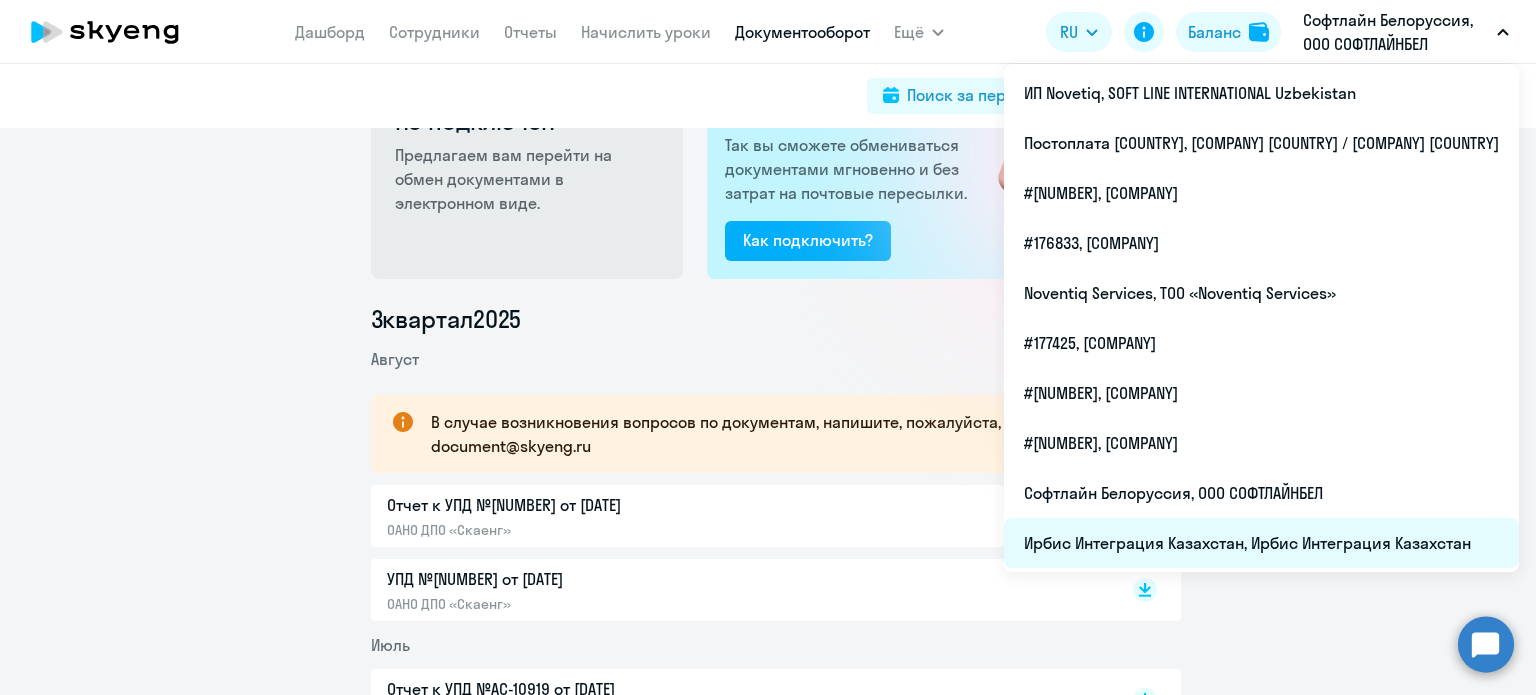 click on "Ирбис Интеграция Казахстан, Ирбис Интеграция Казахстан" at bounding box center [1261, 543] 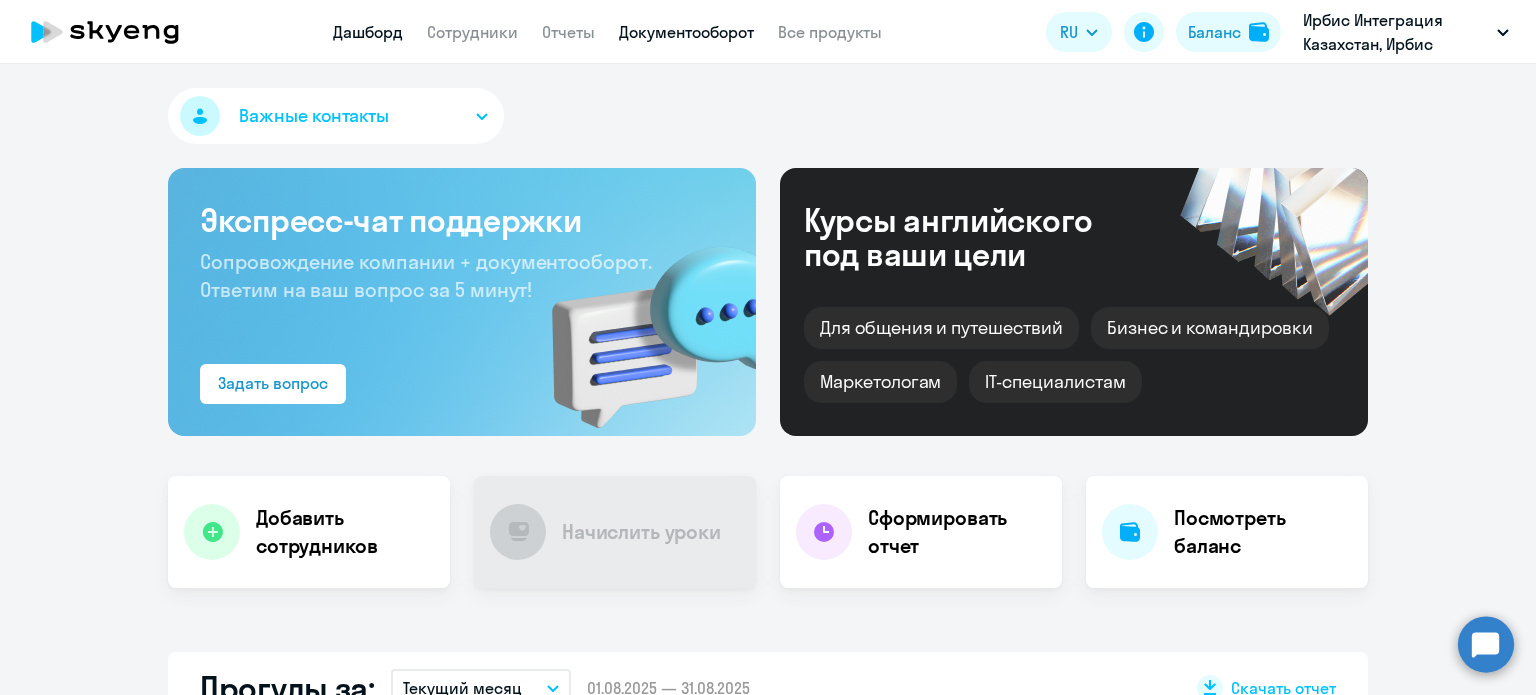 click on "Документооборот" at bounding box center [686, 32] 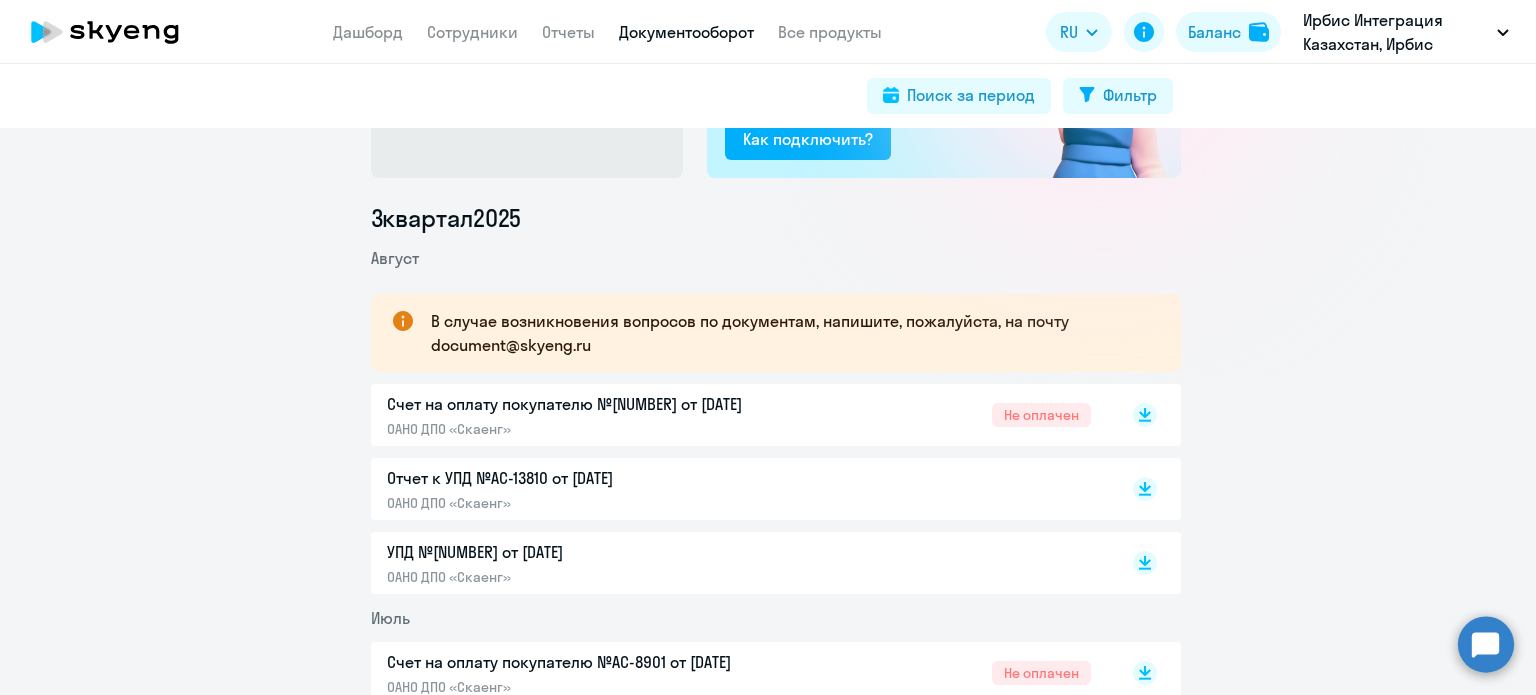 scroll, scrollTop: 200, scrollLeft: 0, axis: vertical 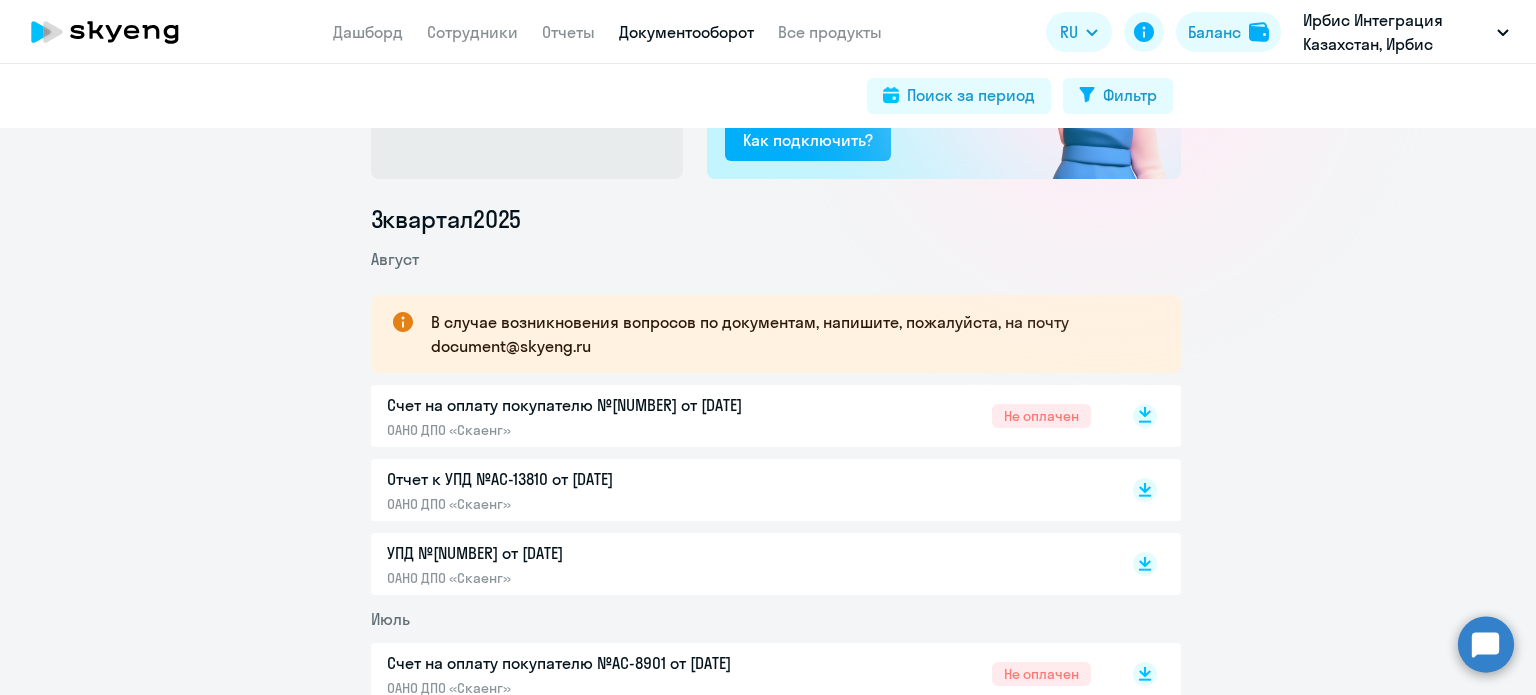 click 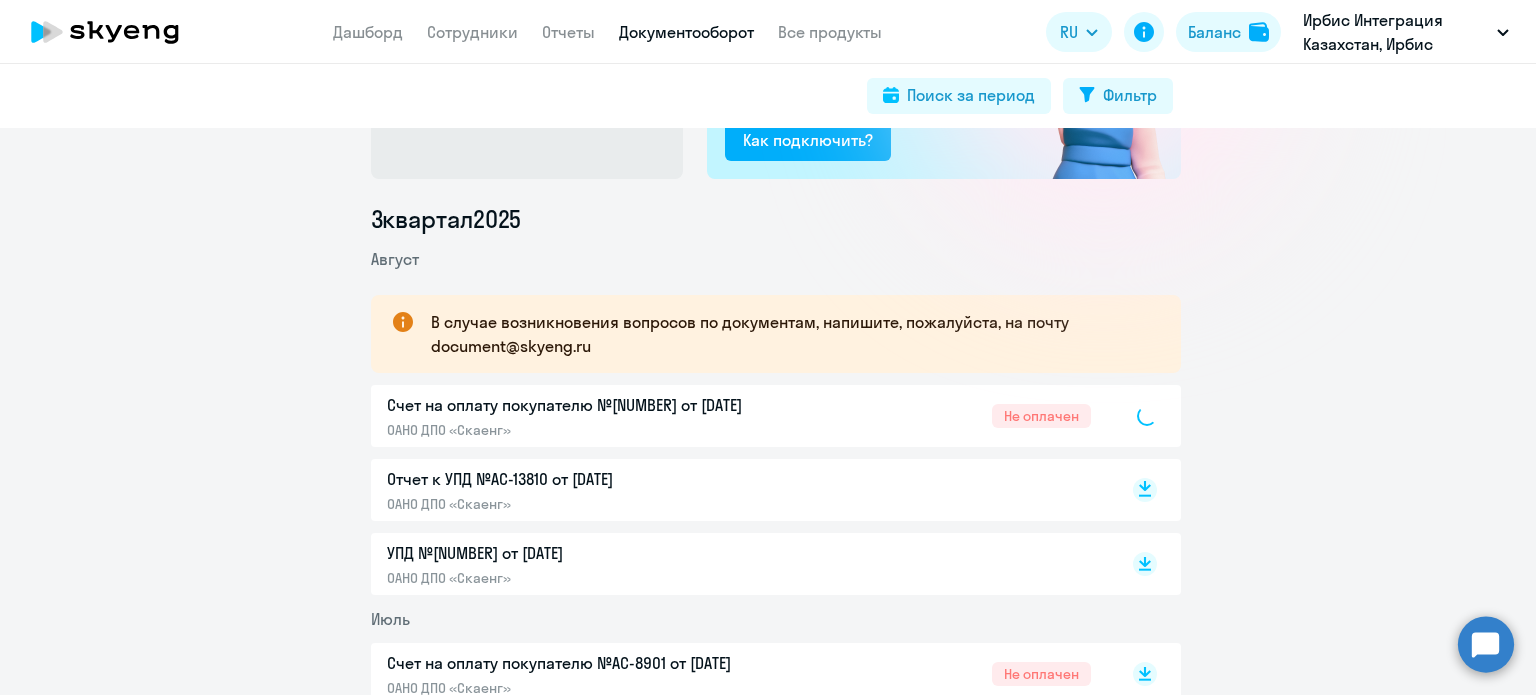 click 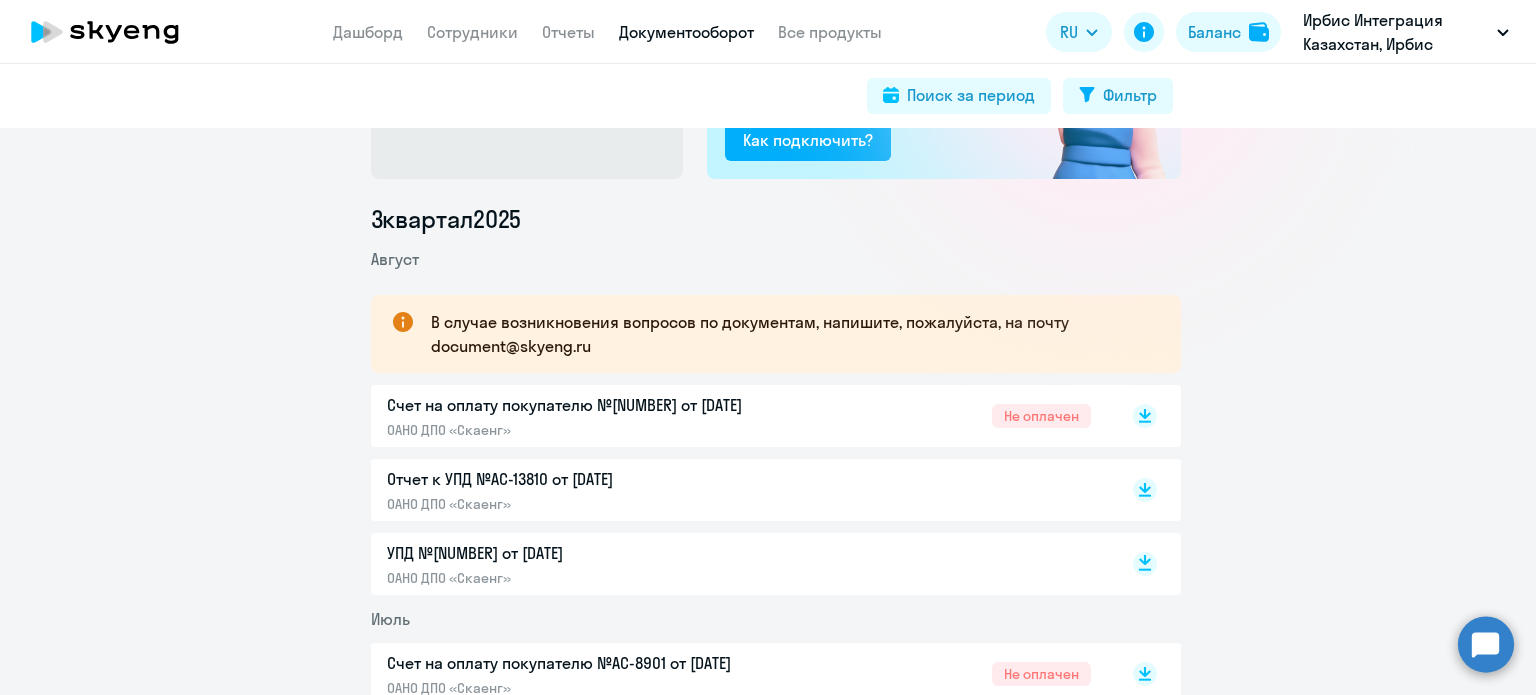 click 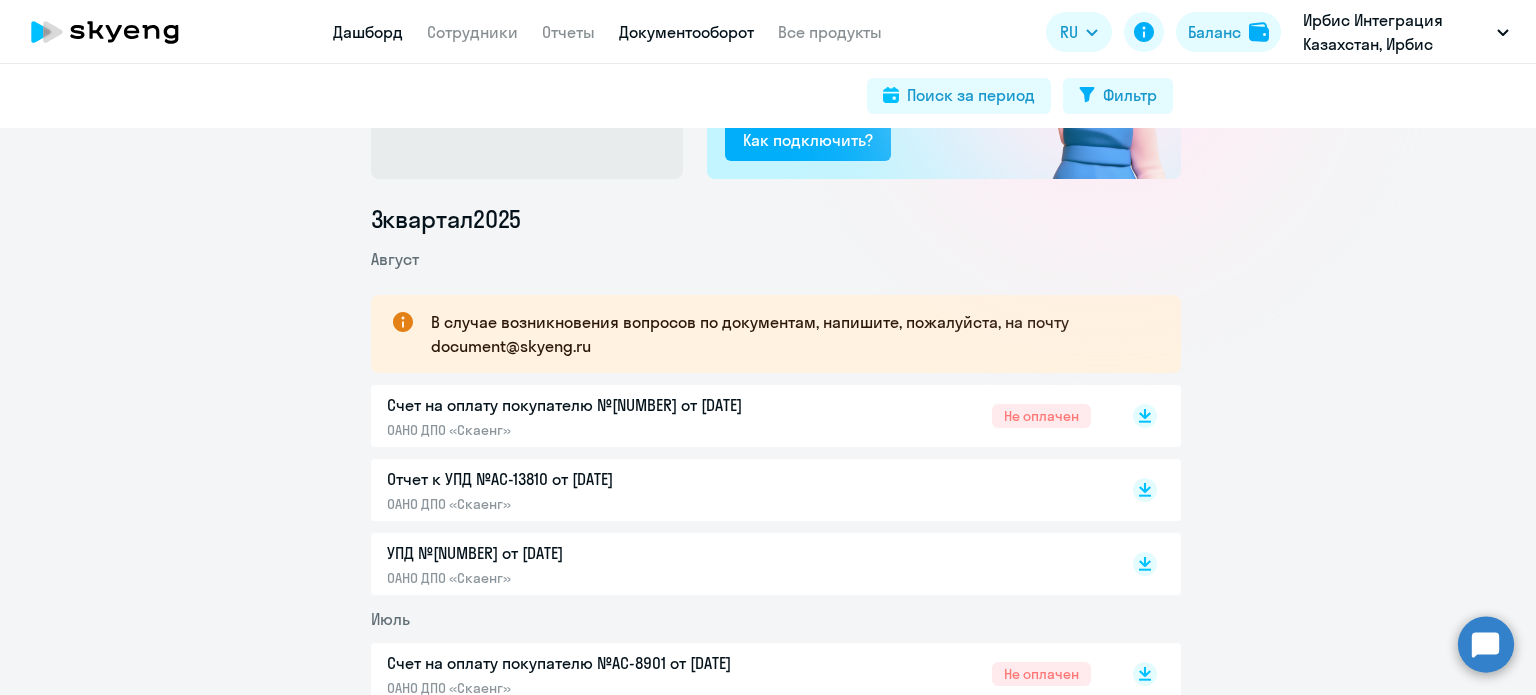 click on "Дашборд" at bounding box center [368, 32] 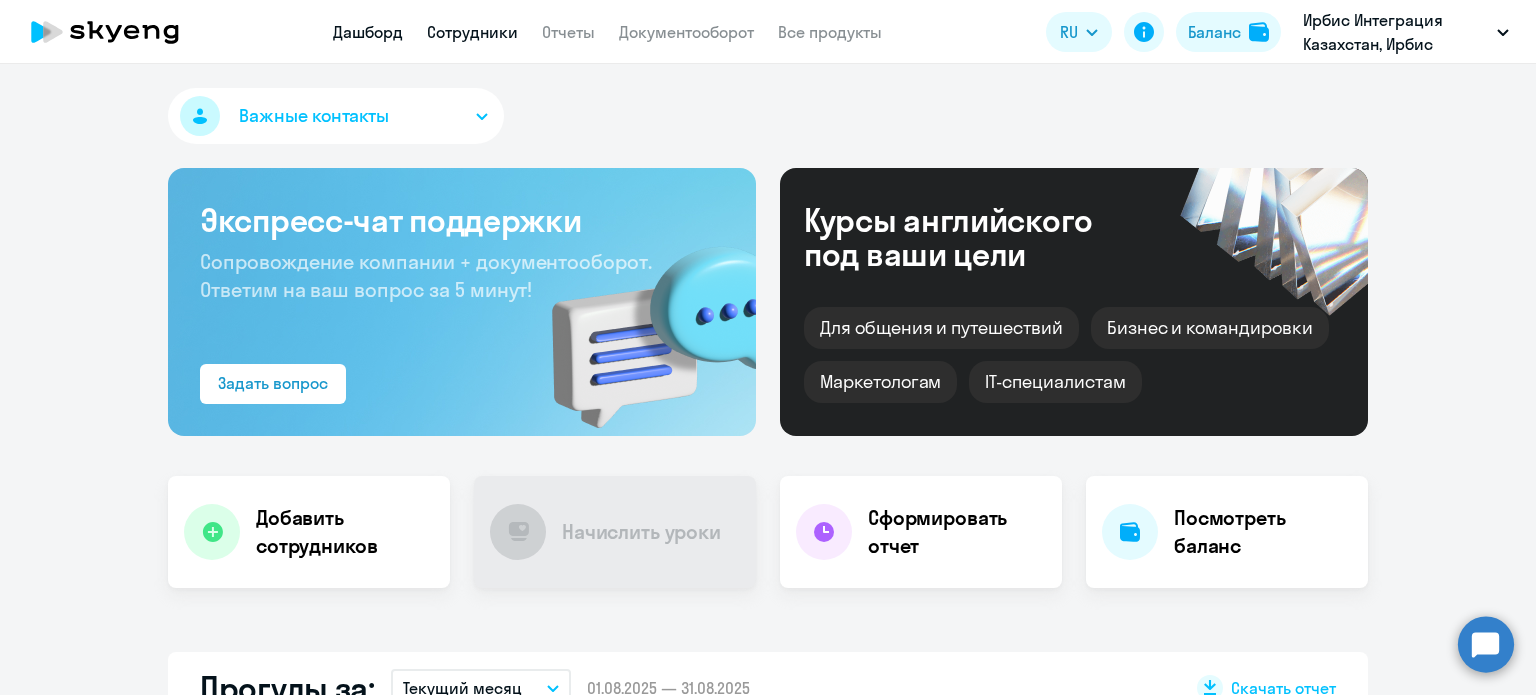 click on "Сотрудники" at bounding box center [472, 32] 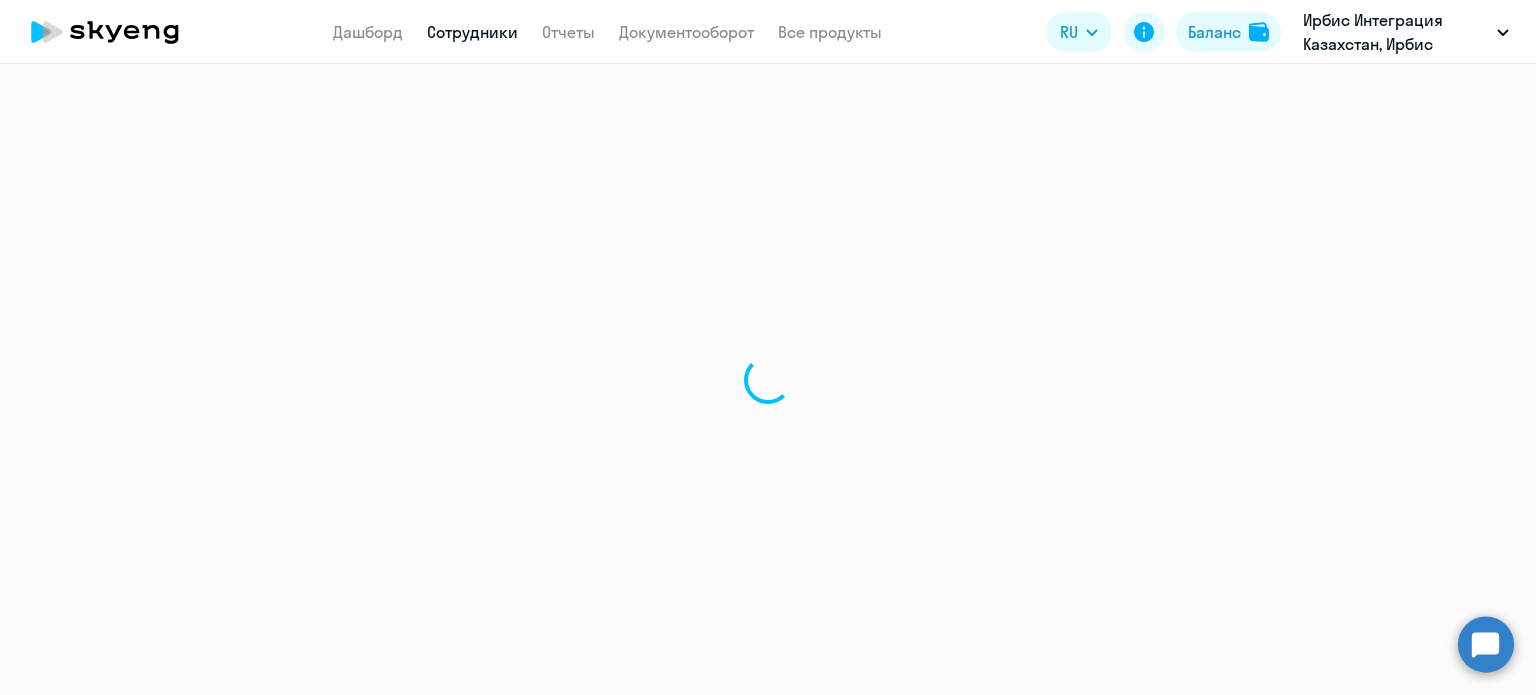 select on "30" 